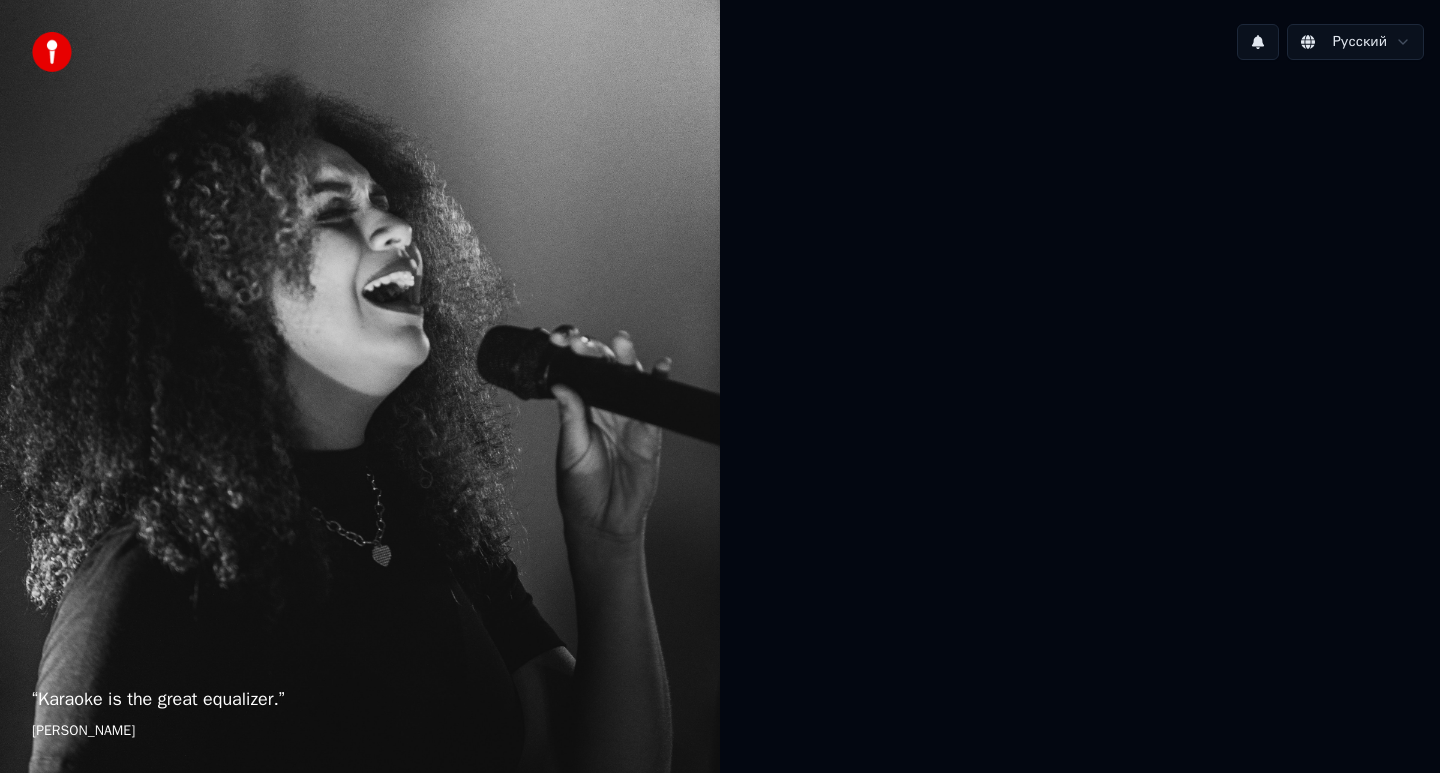 scroll, scrollTop: 0, scrollLeft: 0, axis: both 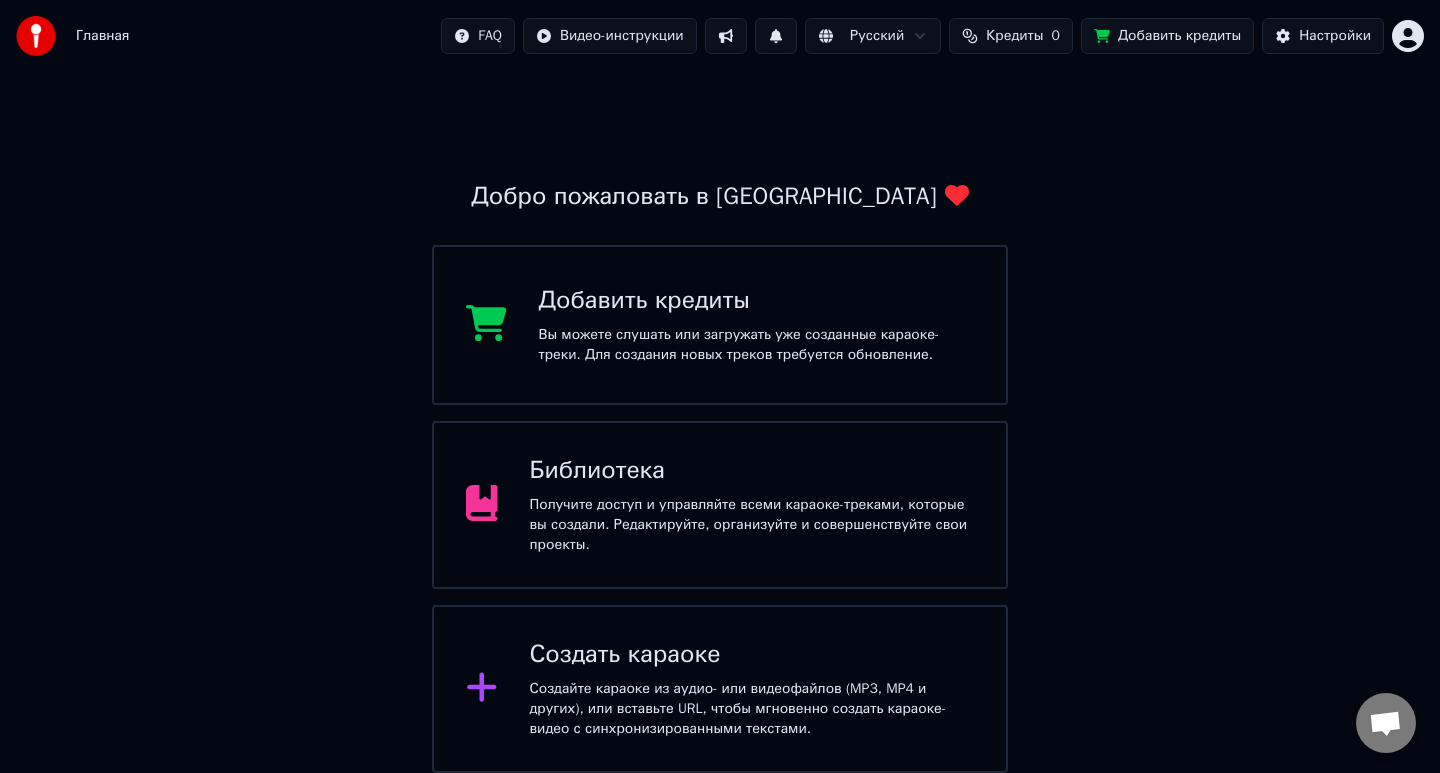 click on "Создать караоке Создайте караоке из аудио- или видеофайлов (MP3, MP4 и других), или вставьте URL, чтобы мгновенно создать караоке-видео с синхронизированными текстами." at bounding box center (720, 689) 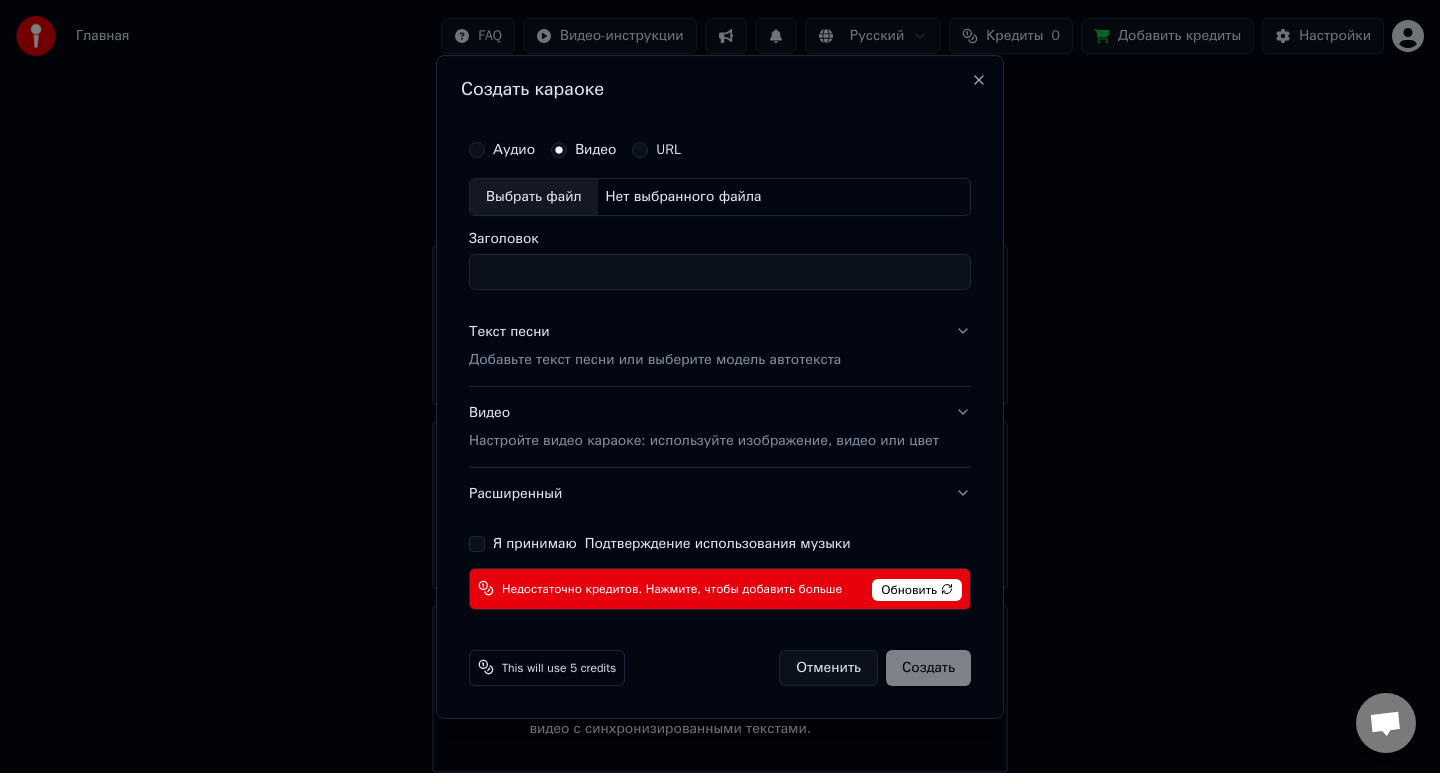 click on "Я принимаю   Подтверждение использования музыки" at bounding box center [672, 543] 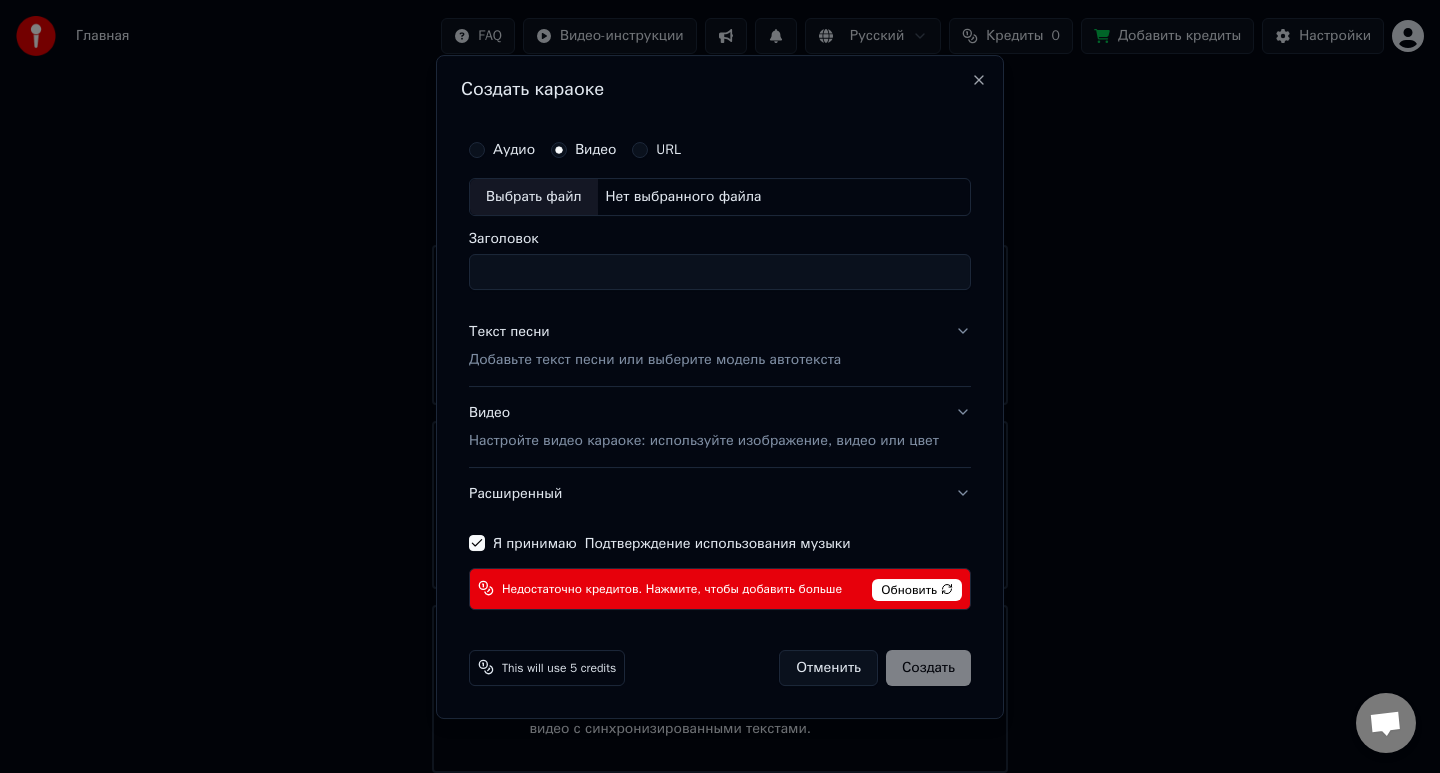 click on "Отменить Создать" at bounding box center (875, 667) 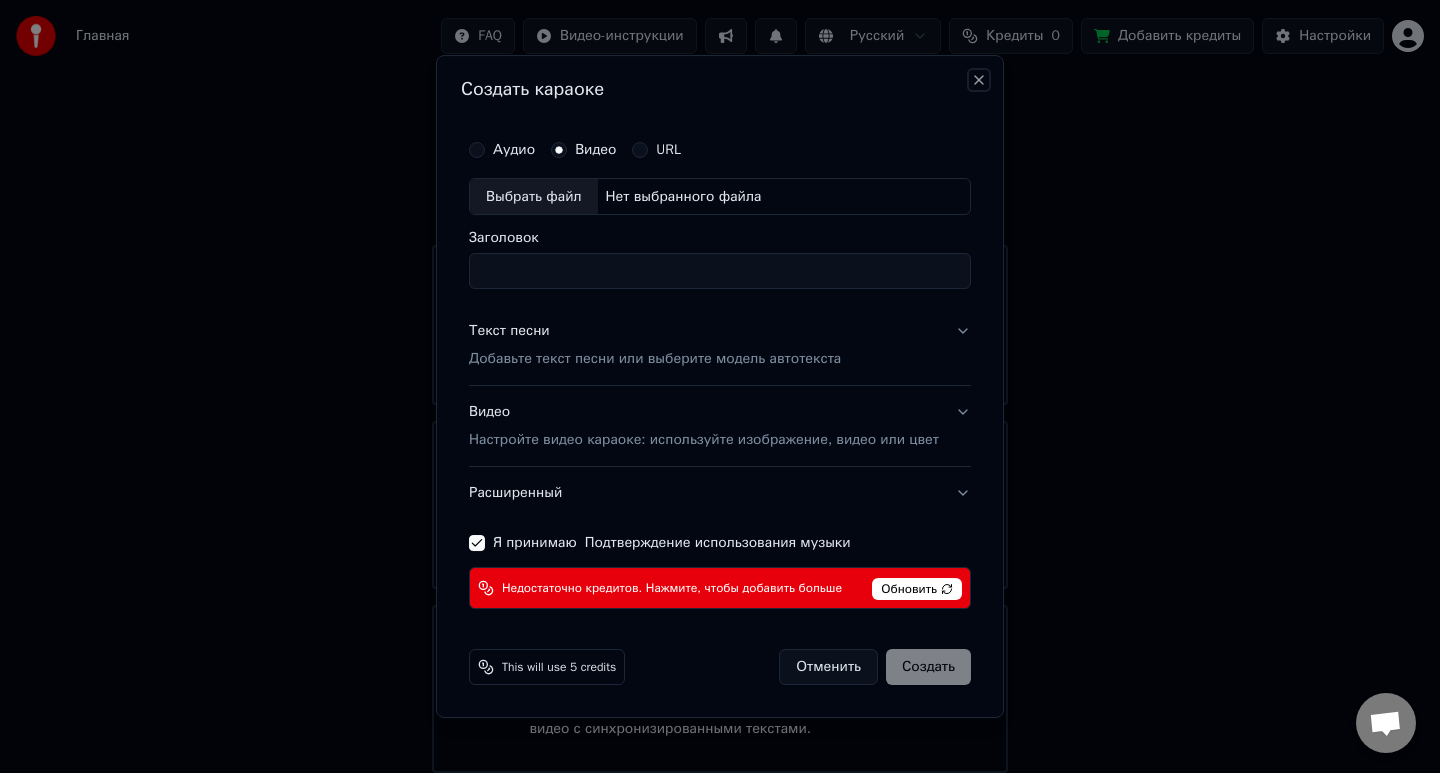 click on "Close" at bounding box center [979, 80] 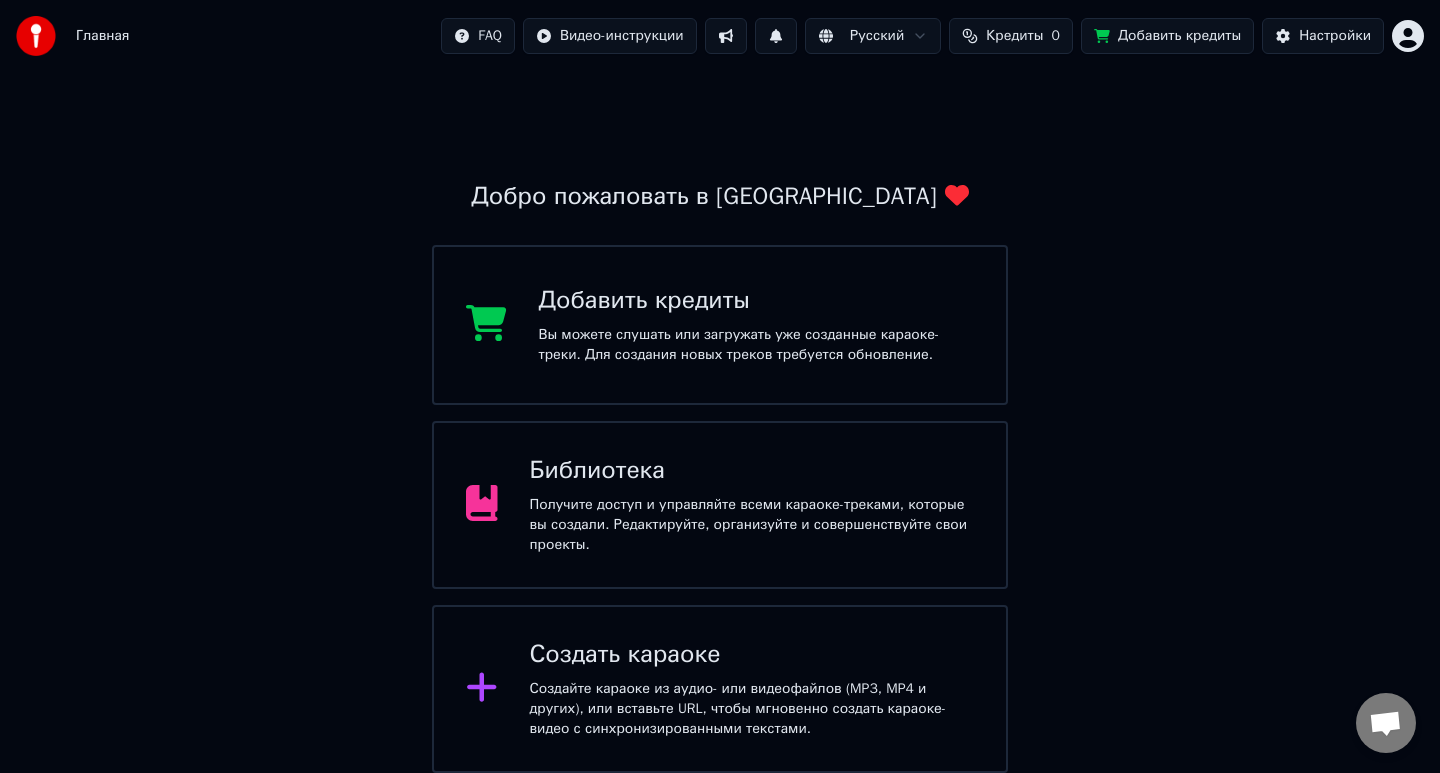 click on "Добавить кредиты" at bounding box center [757, 301] 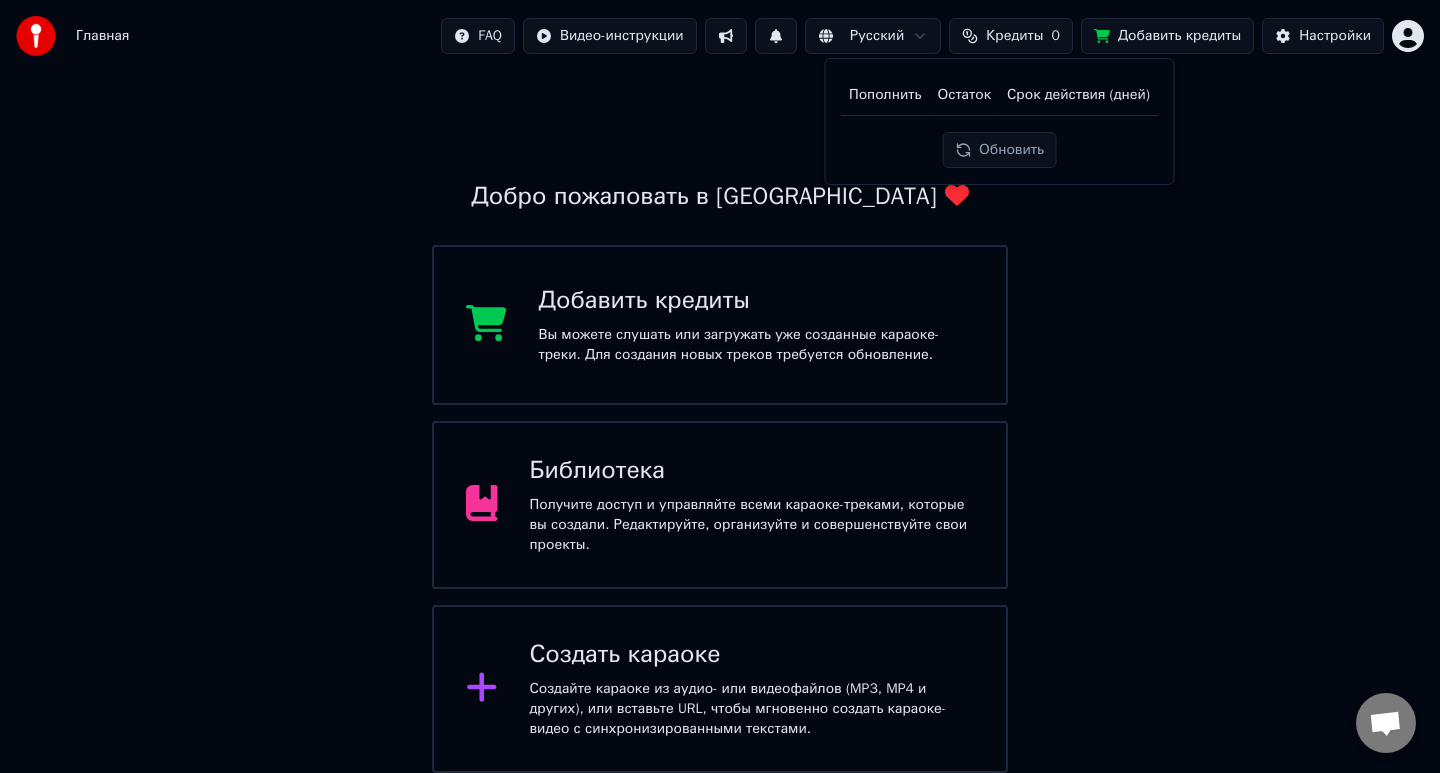 click on "Пополнить Остаток Срок действия (дней) Обновить" at bounding box center (1000, 121) 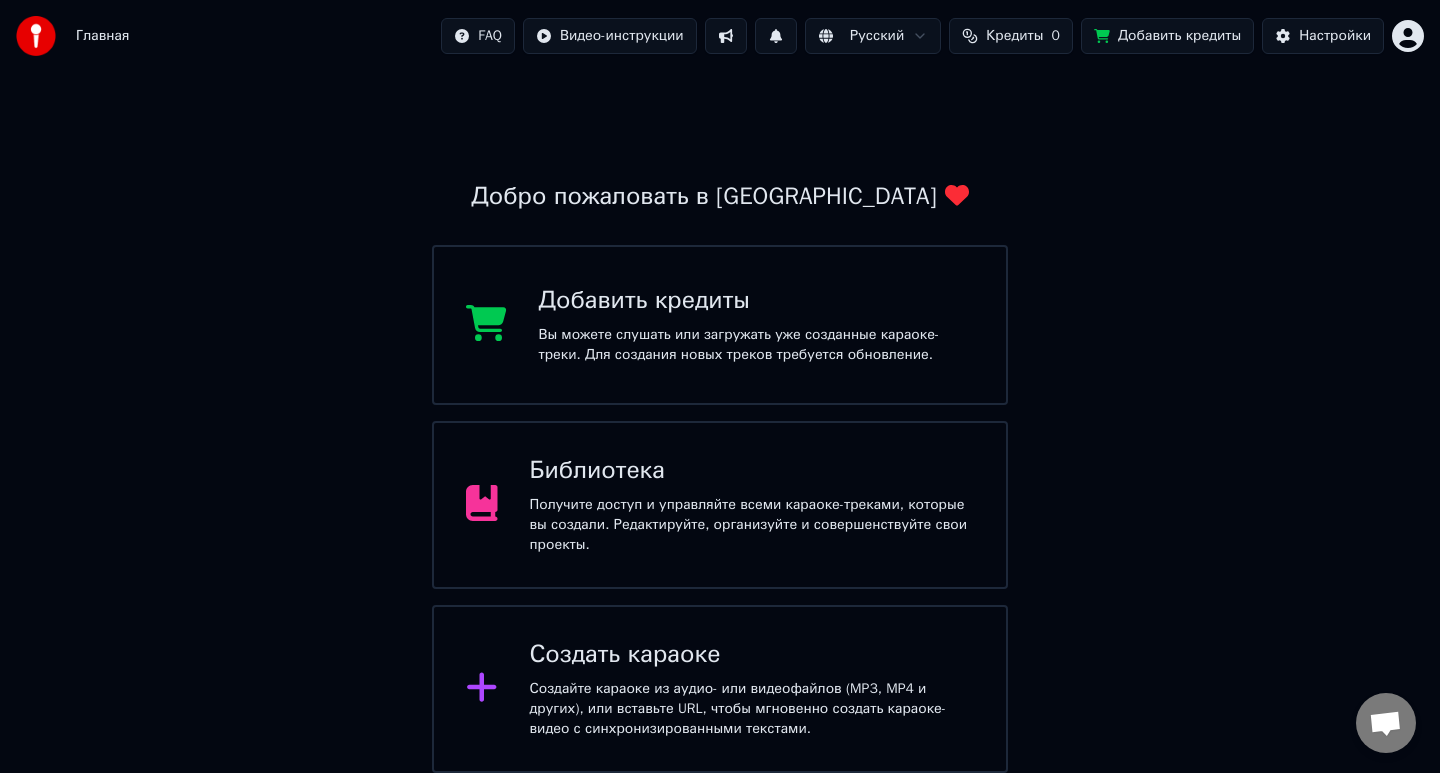click on "Добавить кредиты" at bounding box center [757, 301] 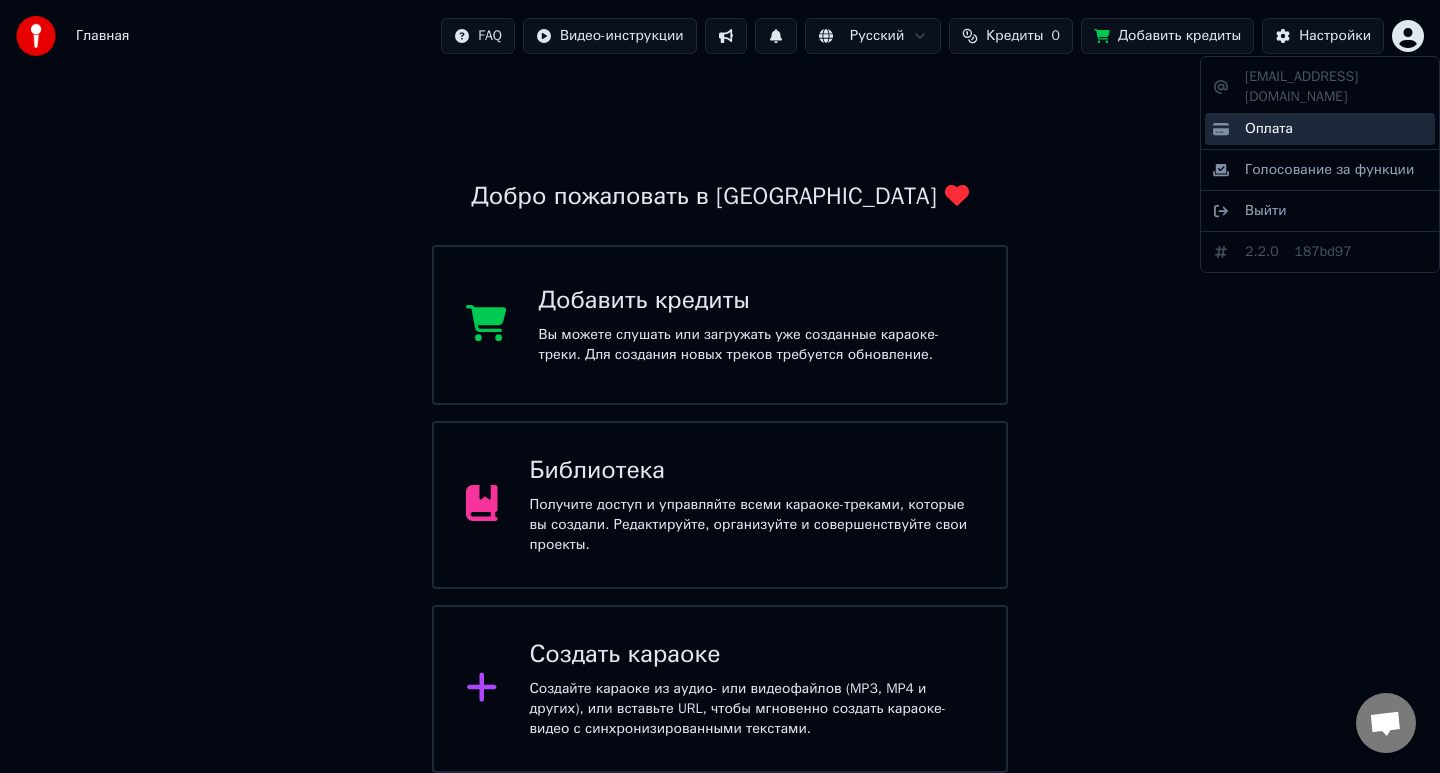 click on "Оплата" at bounding box center (1269, 129) 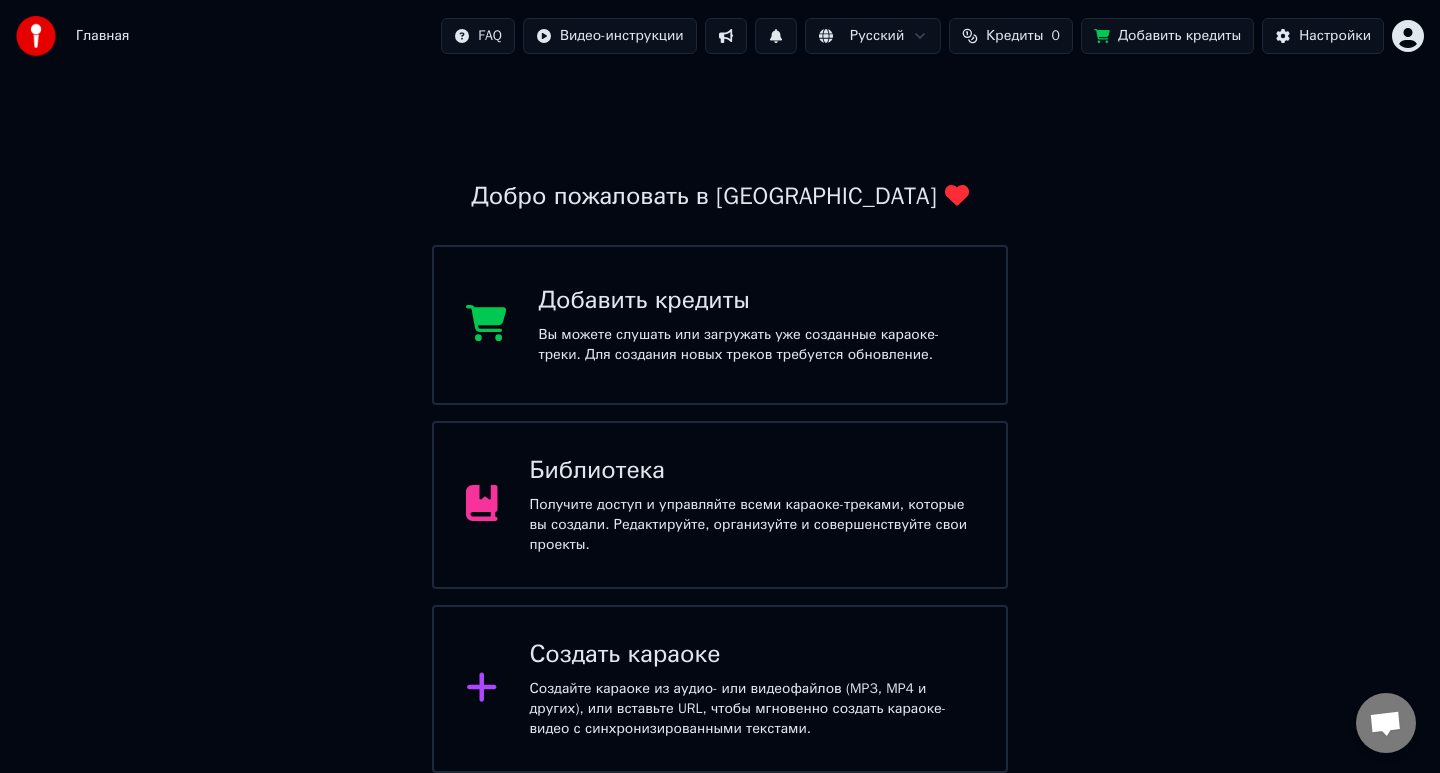 click on "Добро пожаловать в Youka Добавить кредиты Вы можете слушать или загружать уже созданные караоке-треки. Для создания новых треков требуется обновление. Библиотека Получите доступ и управляйте всеми караоке-треками, которые вы создали. Редактируйте, организуйте и совершенствуйте свои проекты. Создать караоке Создайте караоке из аудио- или видеофайлов (MP3, MP4 и других), или вставьте URL, чтобы мгновенно создать караоке-видео с синхронизированными текстами." at bounding box center [720, 417] 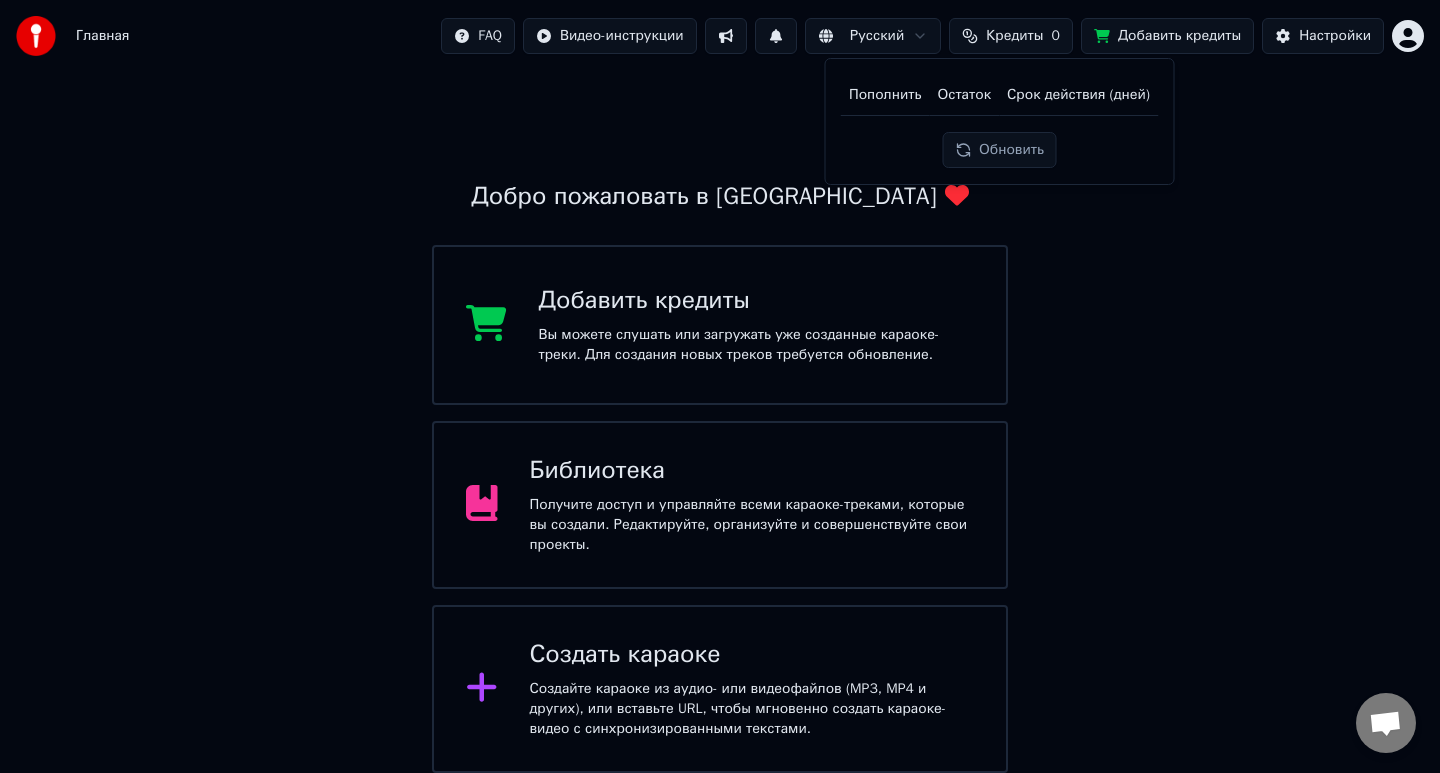 click on "Пополнить" at bounding box center (885, 95) 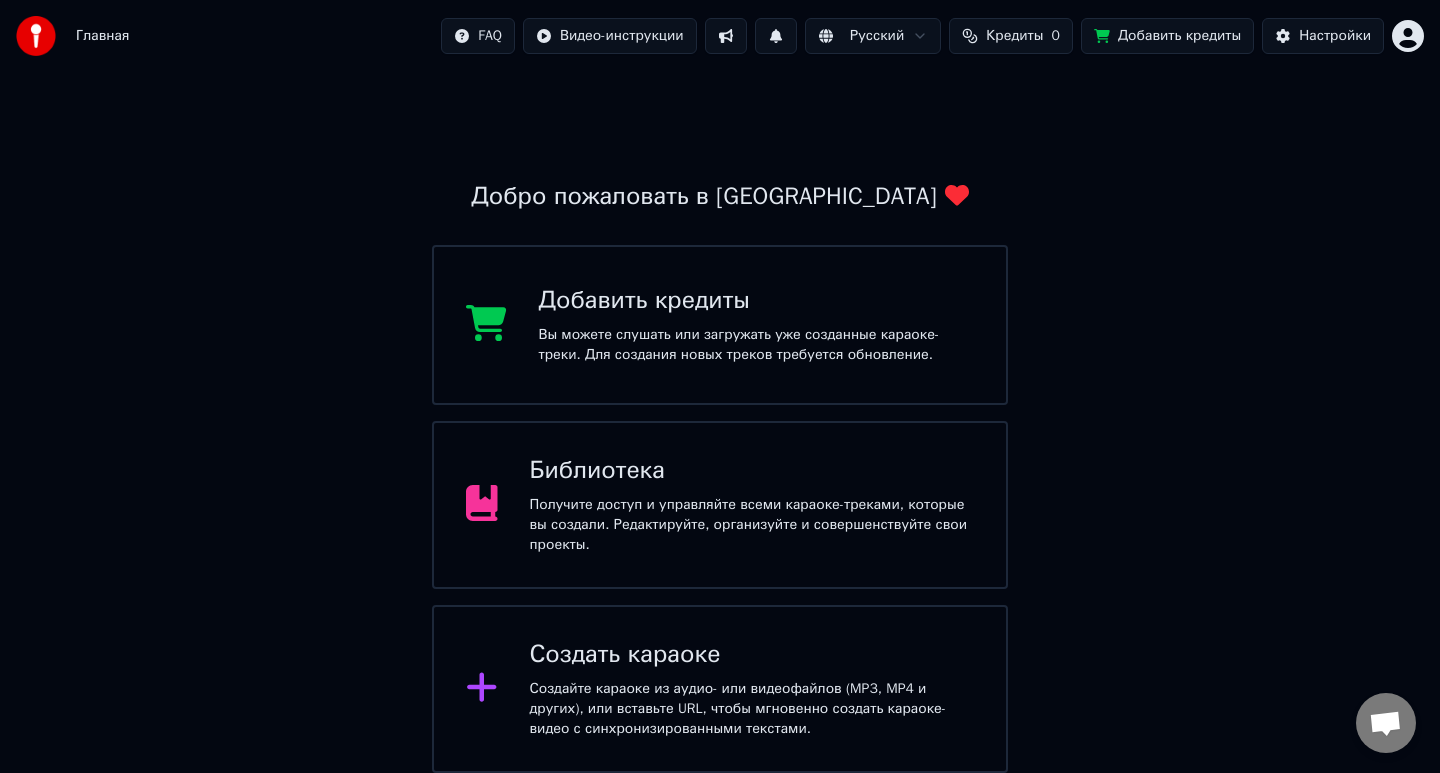 click on "Создать караоке" at bounding box center [752, 655] 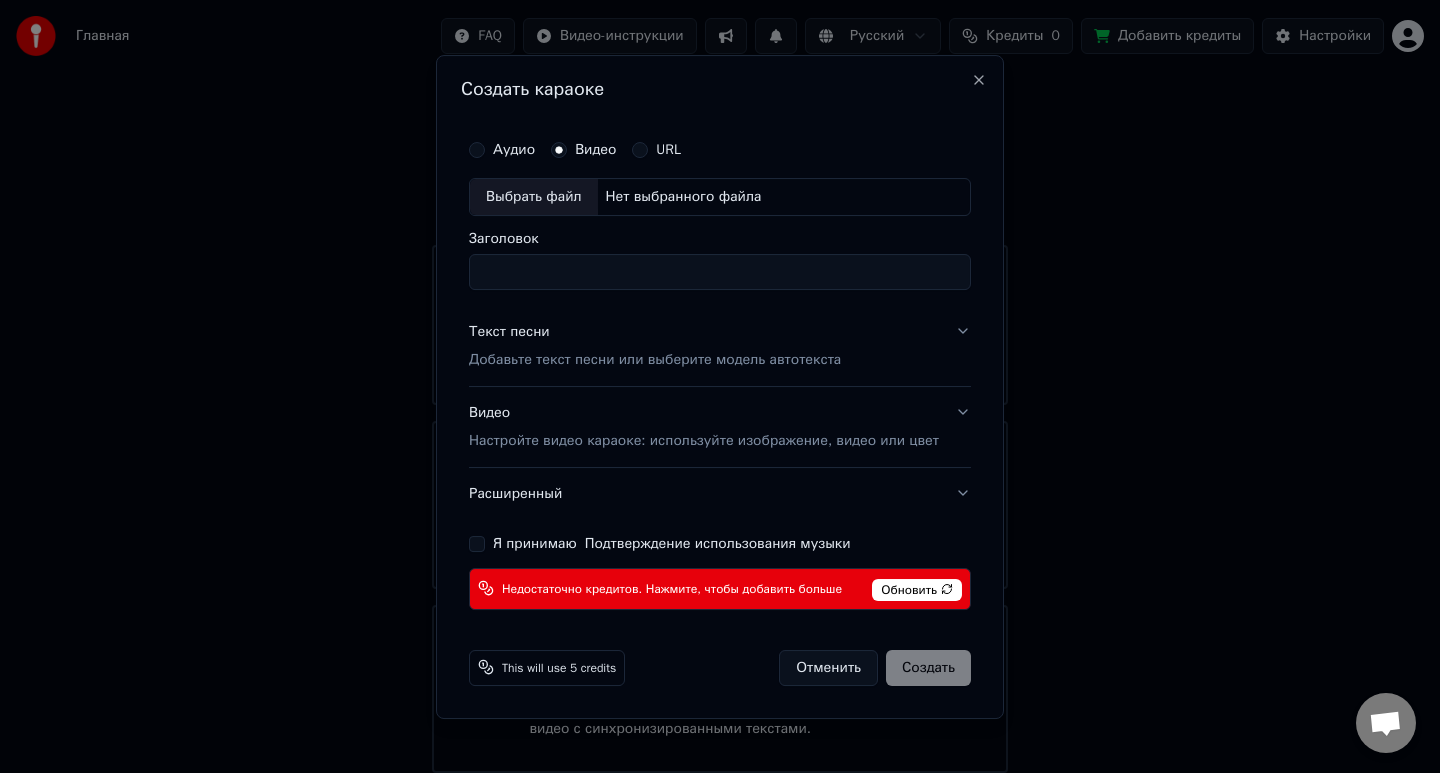 click on "Я принимаю   Подтверждение использования музыки" at bounding box center [720, 543] 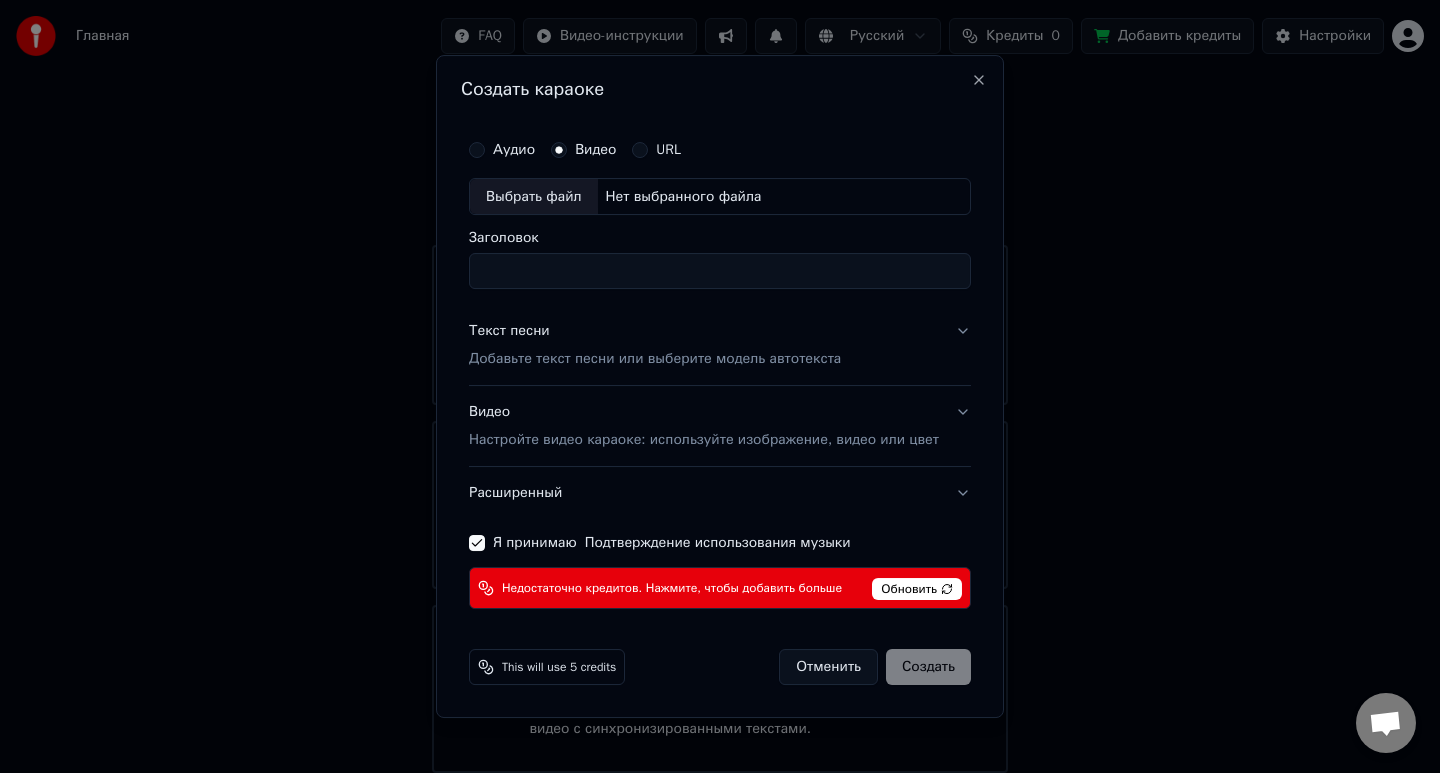 click on "Обновить" at bounding box center (917, 589) 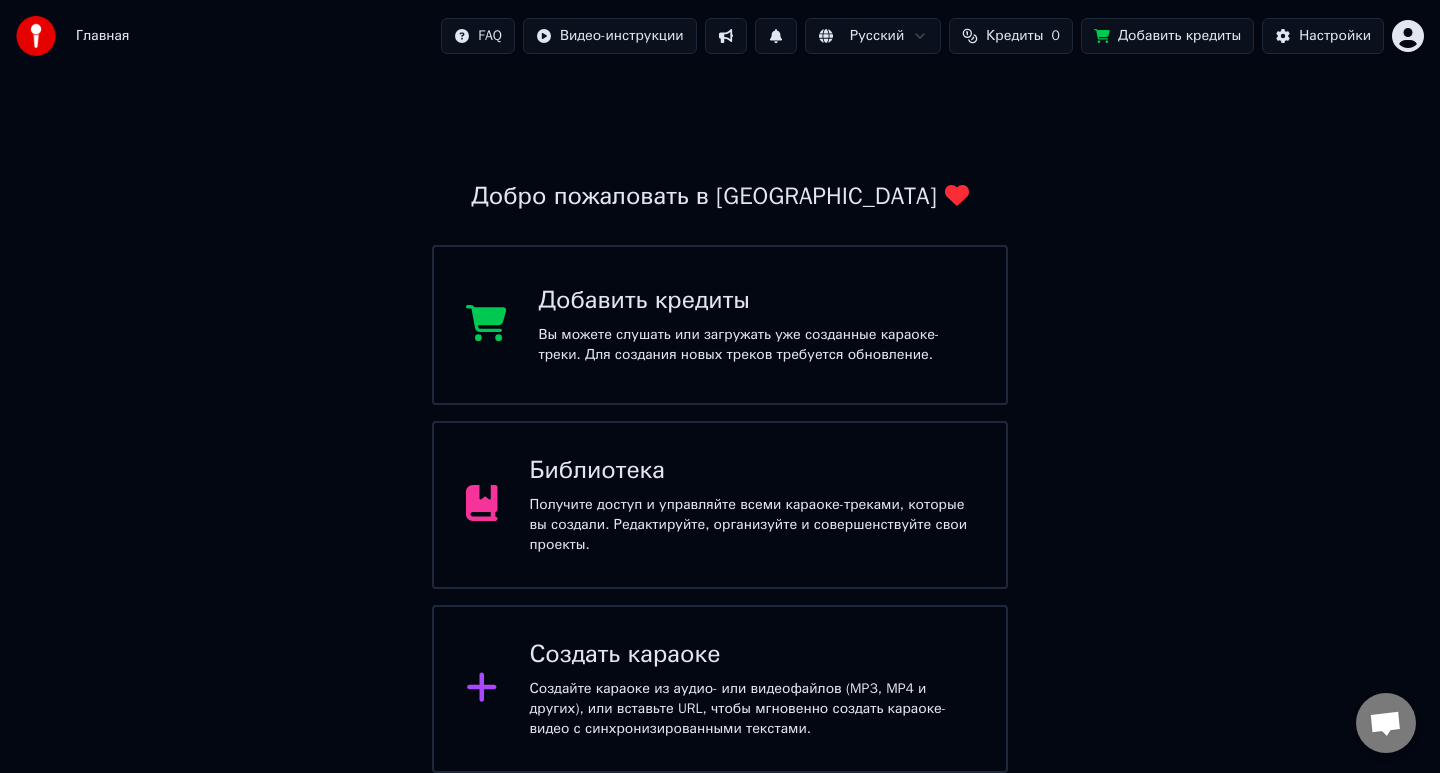 click on "Создайте караоке из аудио- или видеофайлов (MP3, MP4 и других), или вставьте URL, чтобы мгновенно создать караоке-видео с синхронизированными текстами." at bounding box center (752, 709) 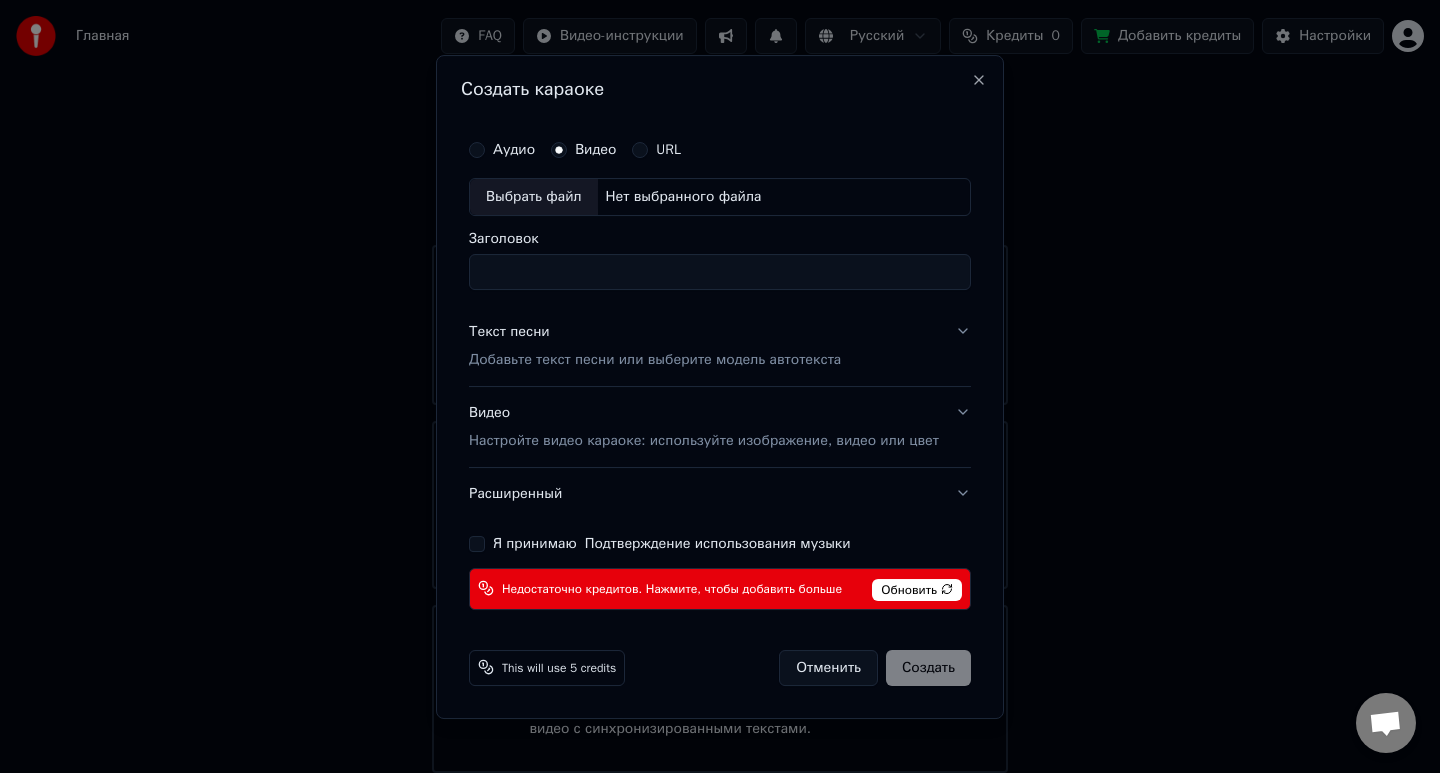 click on "This will use 5 credits" at bounding box center (559, 667) 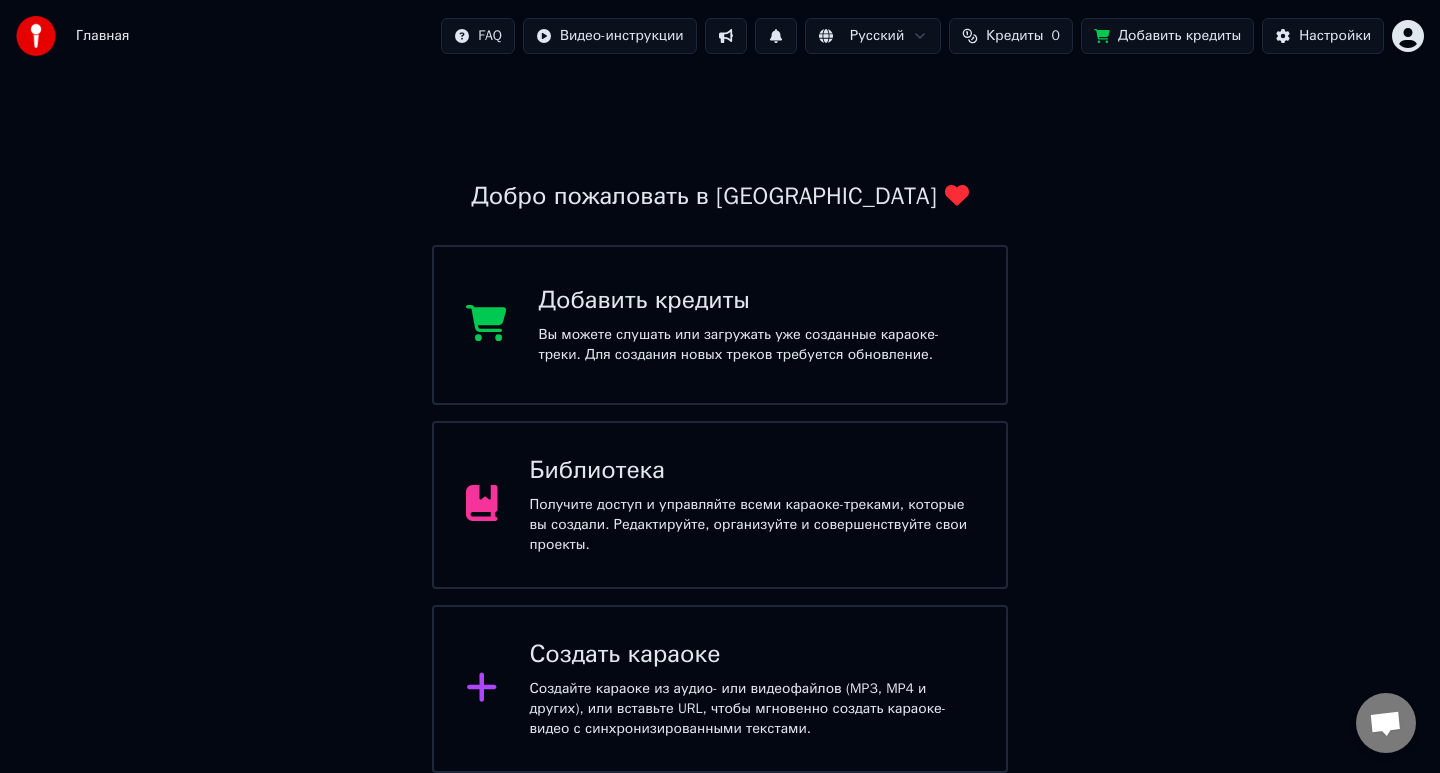 click on "Создайте караоке из аудио- или видеофайлов (MP3, MP4 и других), или вставьте URL, чтобы мгновенно создать караоке-видео с синхронизированными текстами." at bounding box center (752, 709) 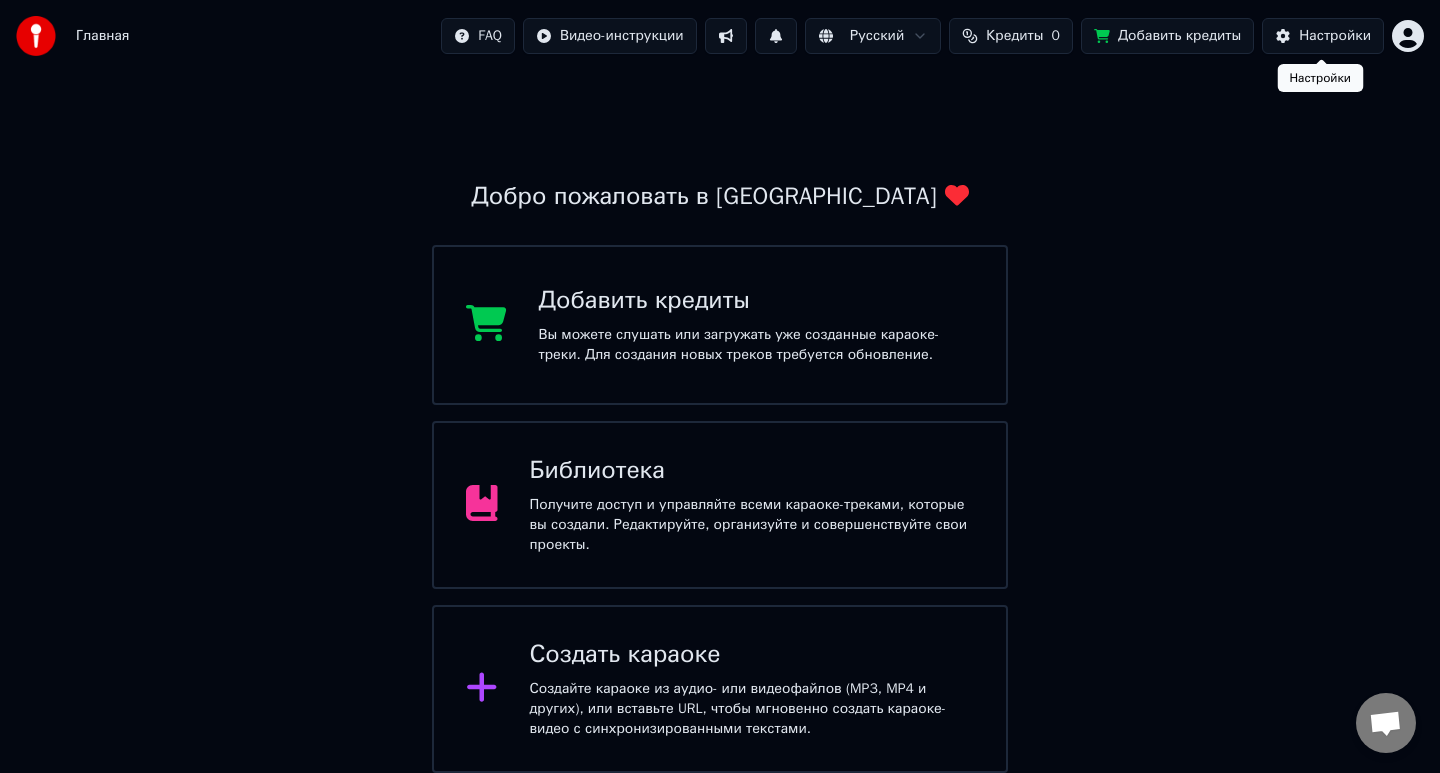 click on "Настройки" at bounding box center [1323, 36] 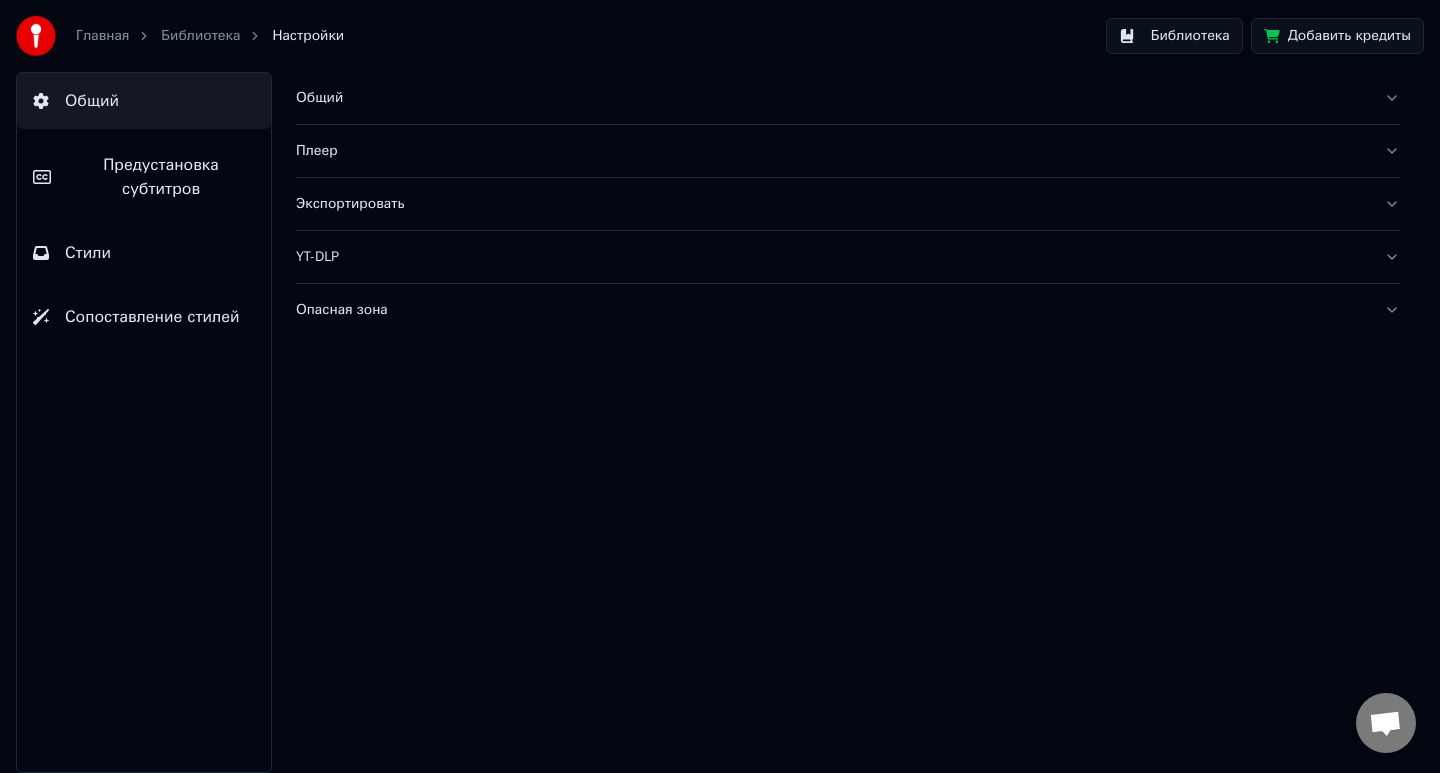 scroll, scrollTop: 0, scrollLeft: 0, axis: both 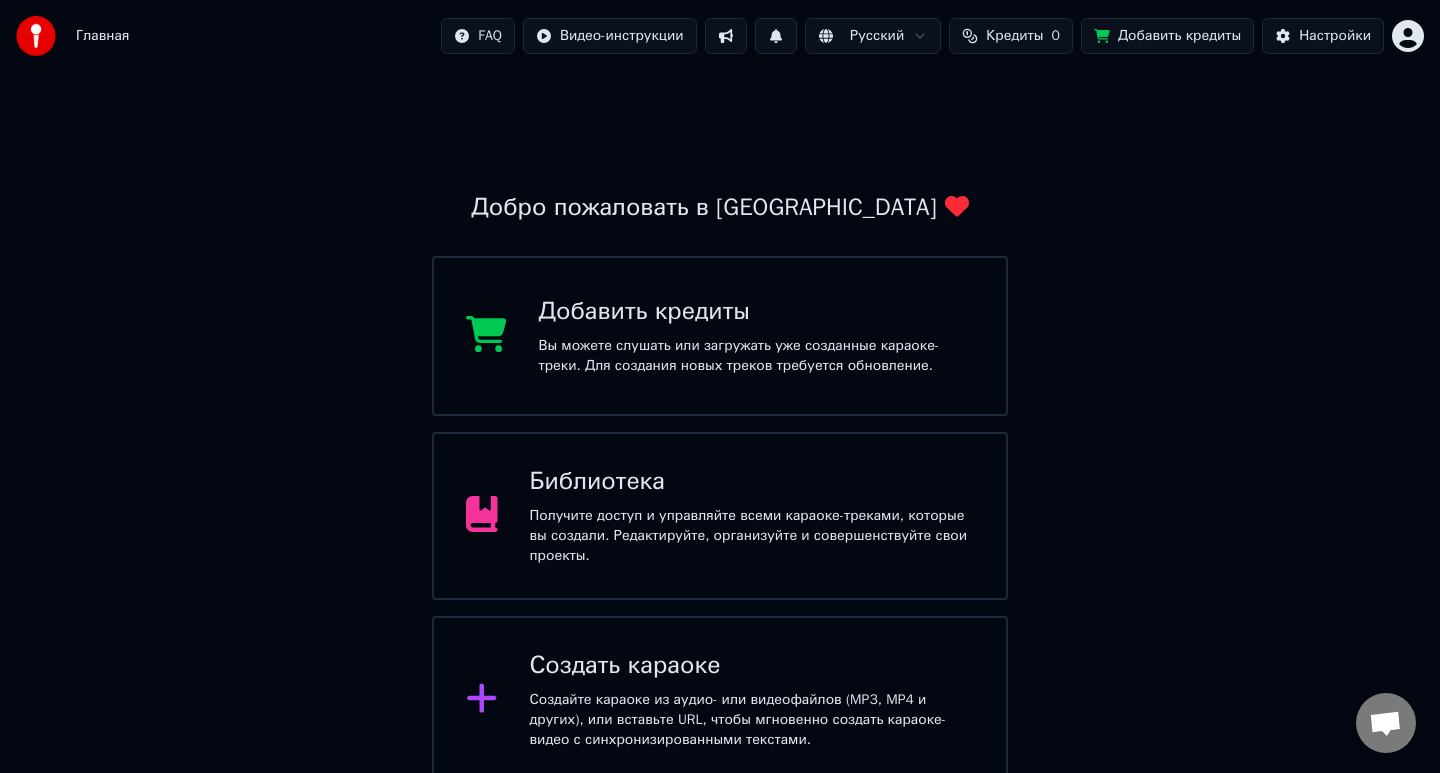 click on "Кредиты 0" at bounding box center (1011, 36) 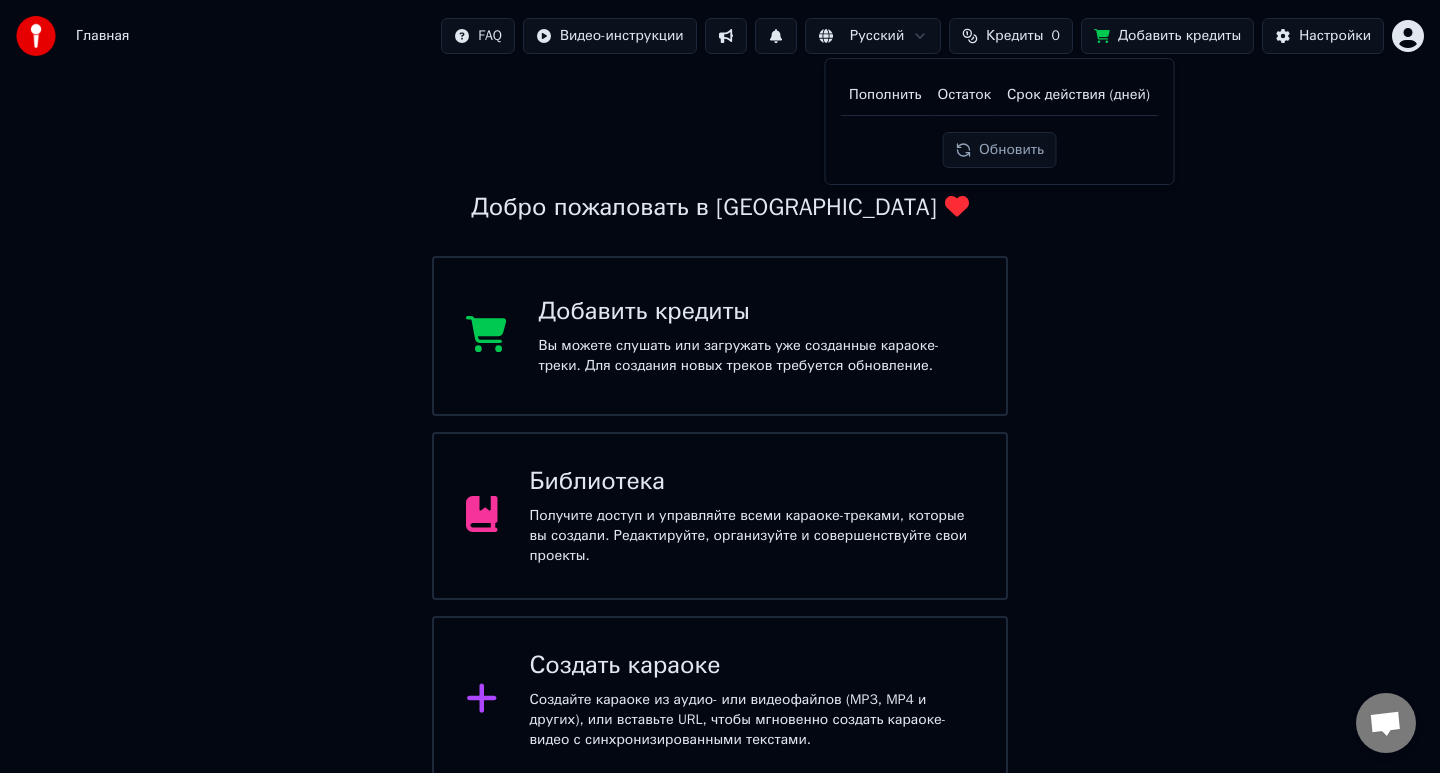 click on "Остаток" at bounding box center (964, 95) 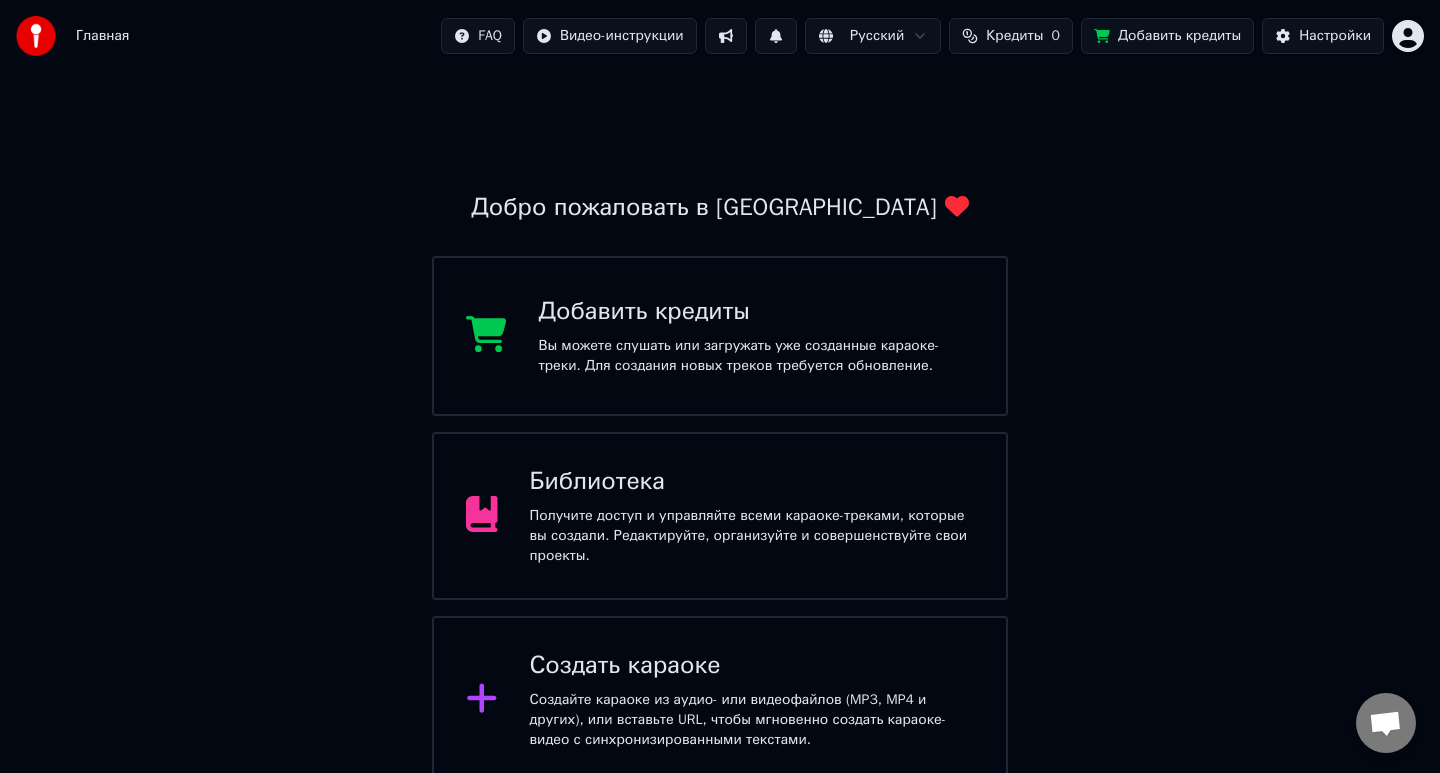 scroll, scrollTop: 11, scrollLeft: 0, axis: vertical 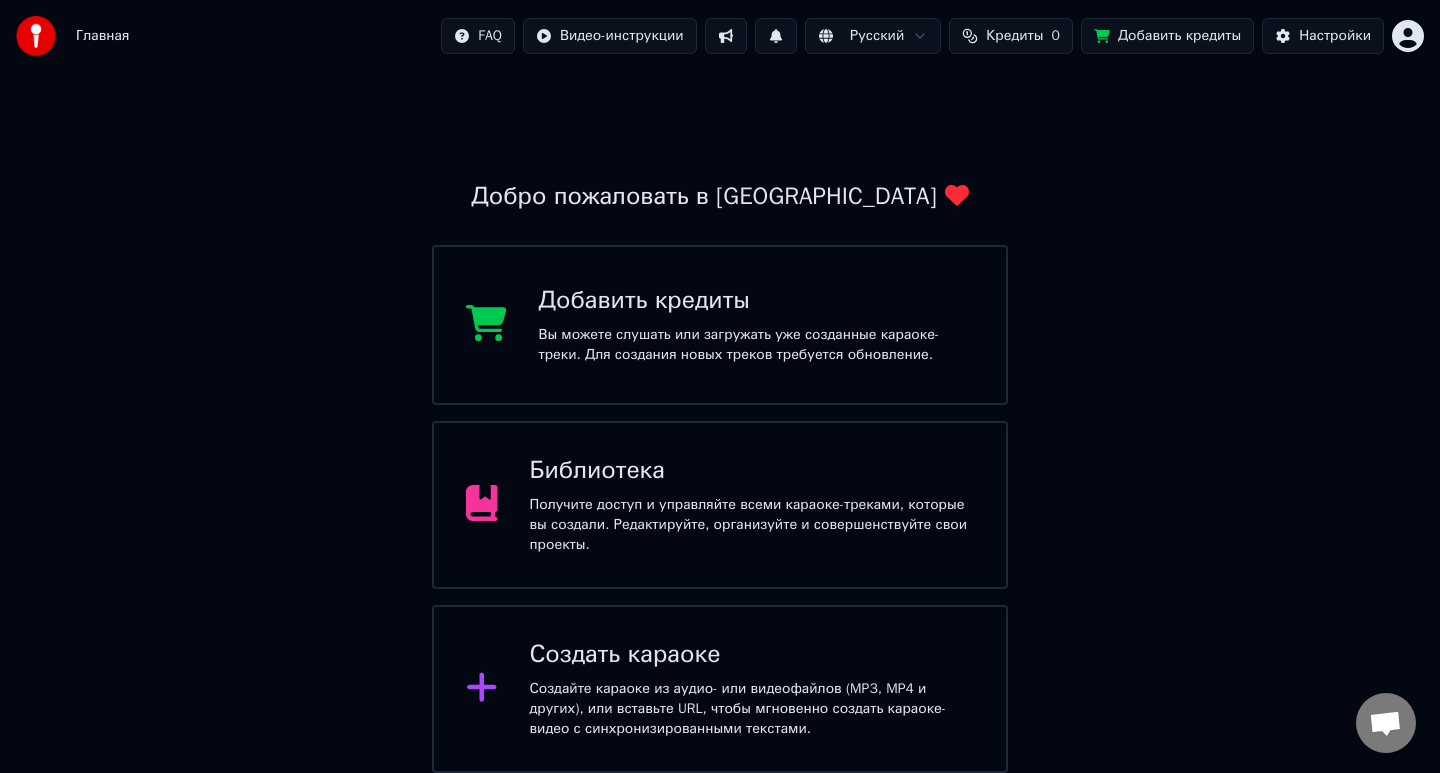 click on "Вы можете слушать или загружать уже созданные караоке-треки. Для создания новых треков требуется обновление." at bounding box center [757, 345] 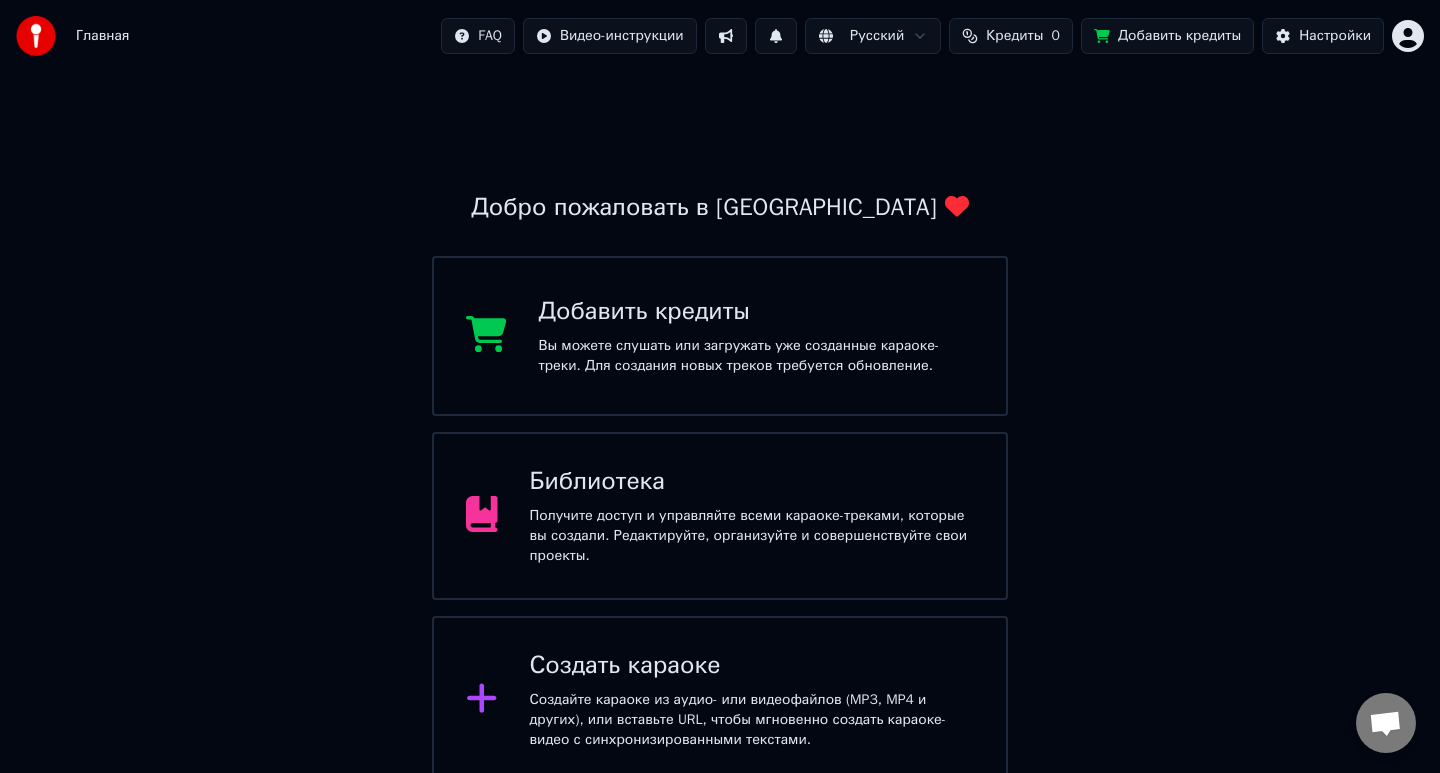 click on "Добро пожаловать в Youka Добавить кредиты Вы можете слушать или загружать уже созданные караоке-треки. Для создания новых треков требуется обновление. Библиотека Получите доступ и управляйте всеми караоке-треками, которые вы создали. Редактируйте, организуйте и совершенствуйте свои проекты. Создать караоке Создайте караоке из аудио- или видеофайлов (MP3, MP4 и других), или вставьте URL, чтобы мгновенно создать караоке-видео с синхронизированными текстами." at bounding box center [720, 428] 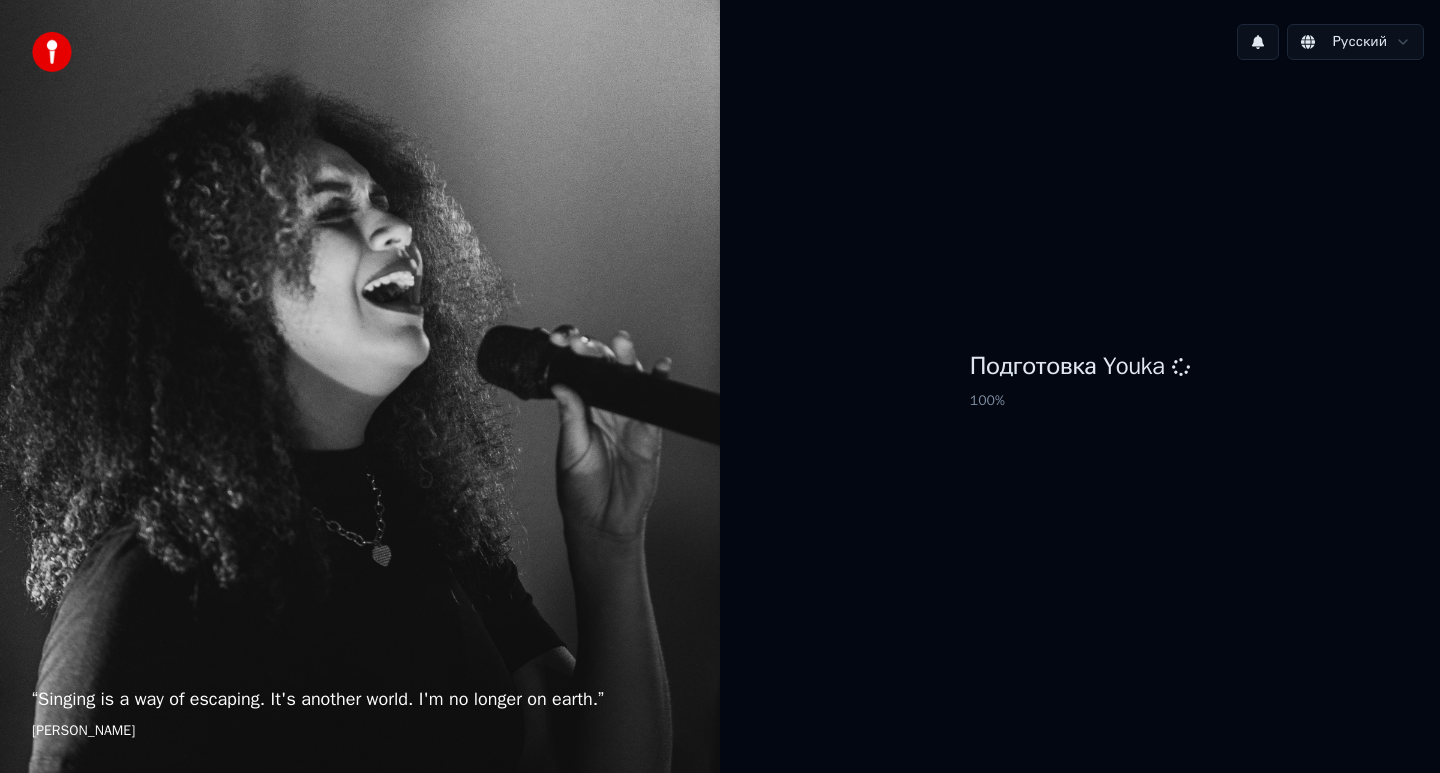 scroll, scrollTop: 0, scrollLeft: 0, axis: both 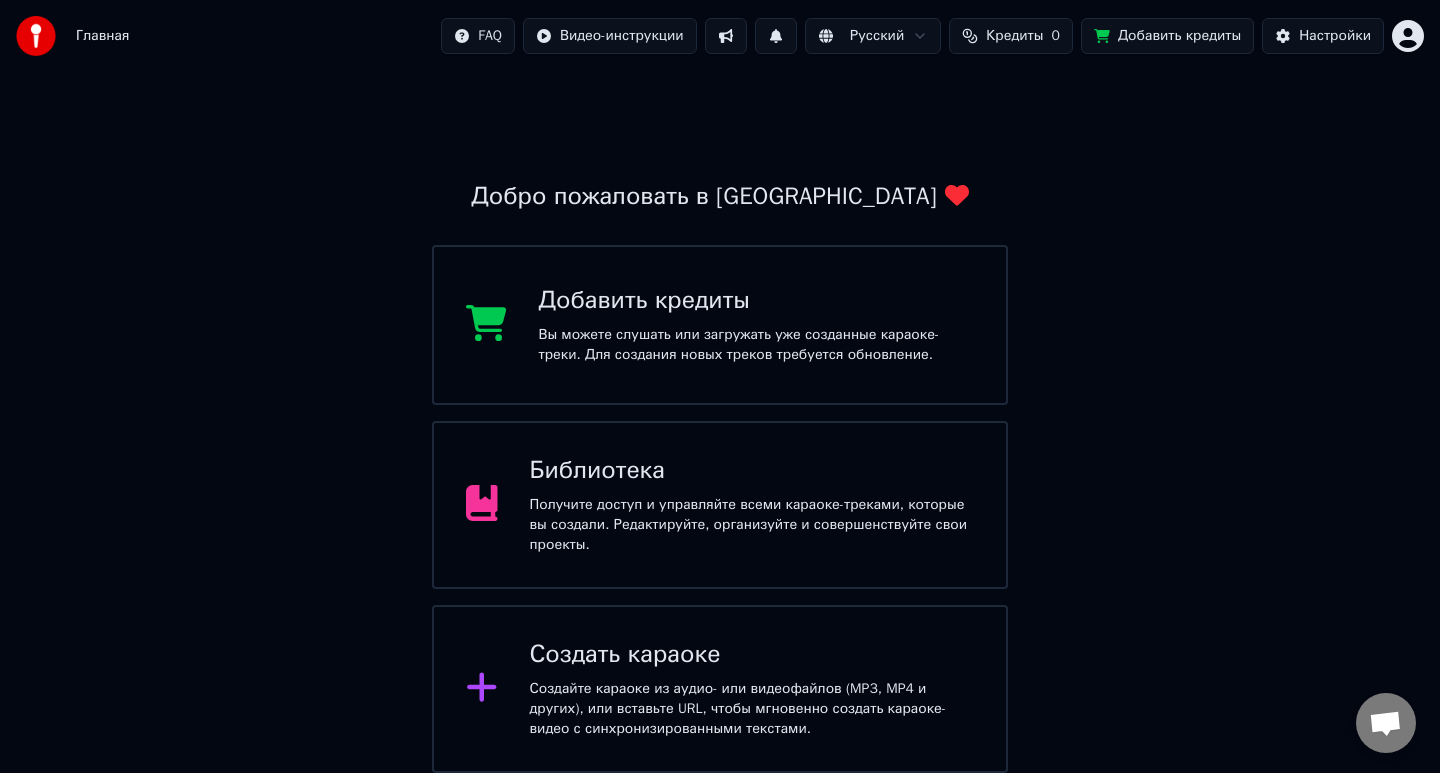click on "Создайте караоке из аудио- или видеофайлов (MP3, MP4 и других), или вставьте URL, чтобы мгновенно создать караоке-видео с синхронизированными текстами." at bounding box center [752, 709] 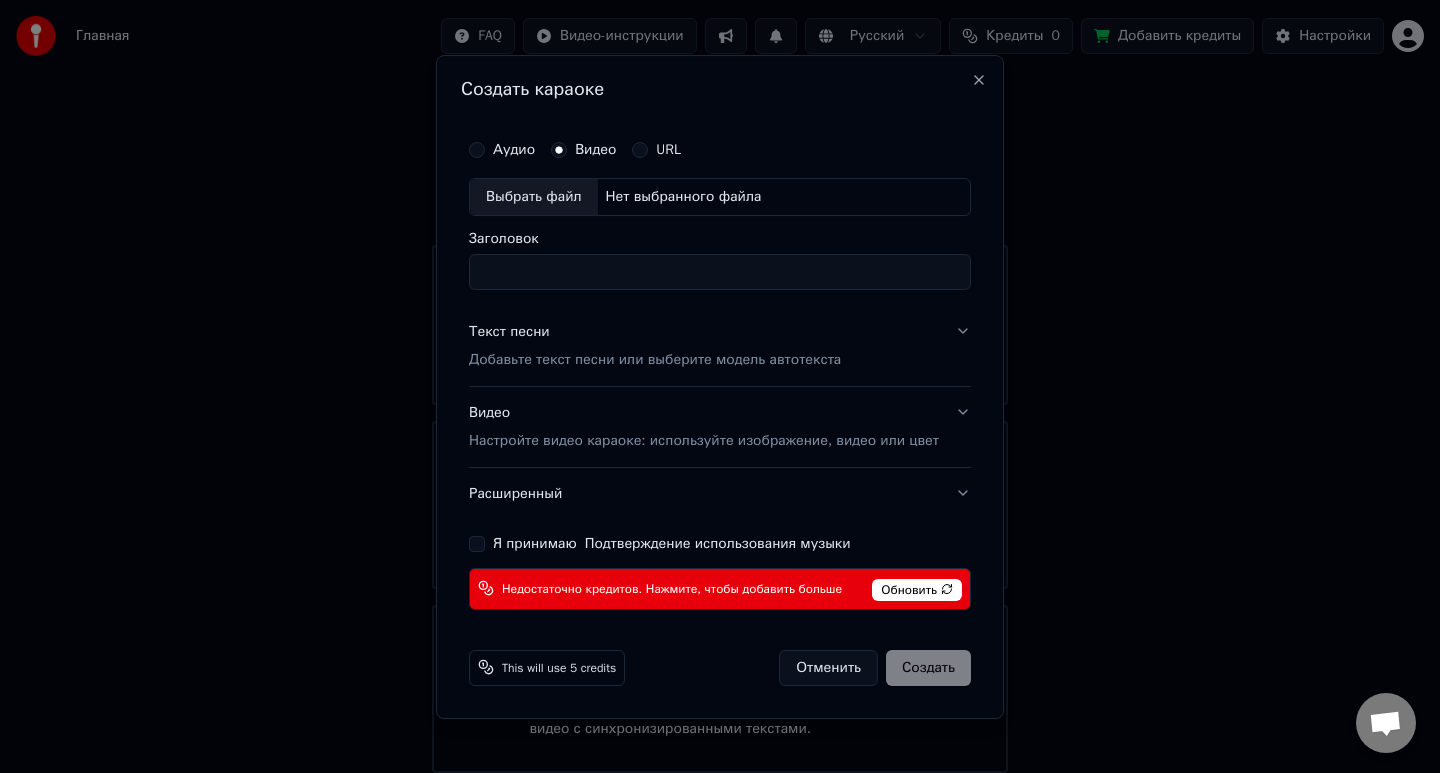 click on "Обновить" at bounding box center (917, 589) 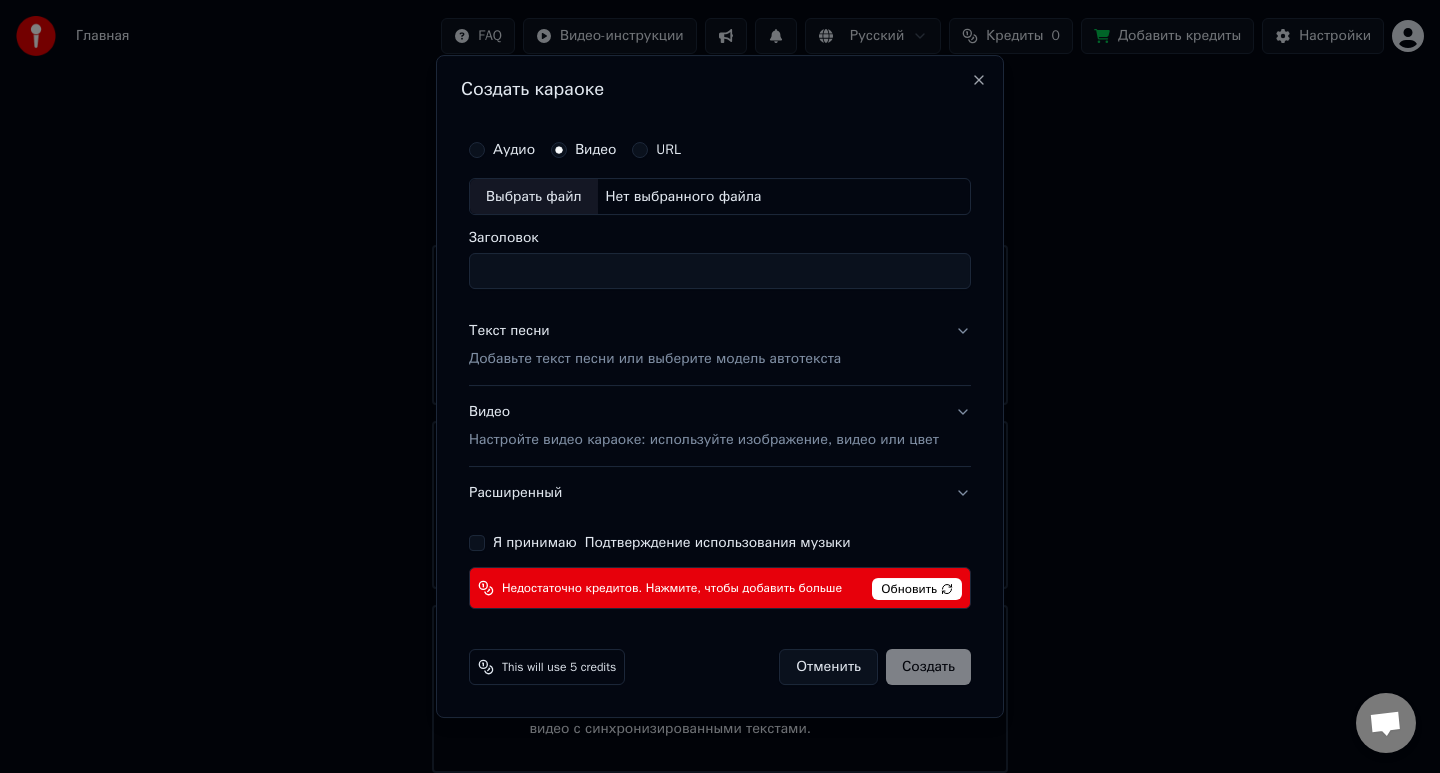 click on "Обновить" at bounding box center [917, 589] 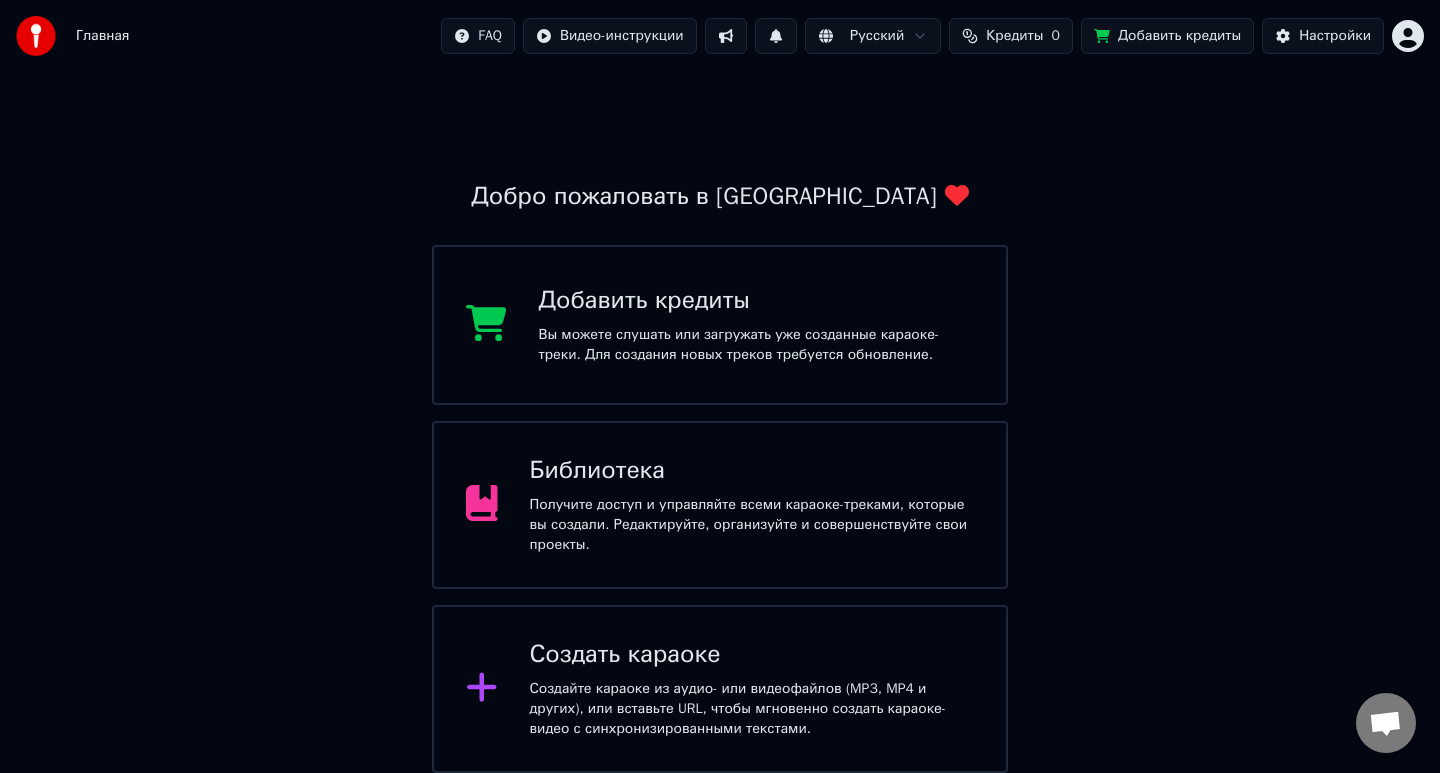 click on "Получите доступ и управляйте всеми караоке-треками, которые вы создали. Редактируйте, организуйте и совершенствуйте свои проекты." at bounding box center (752, 525) 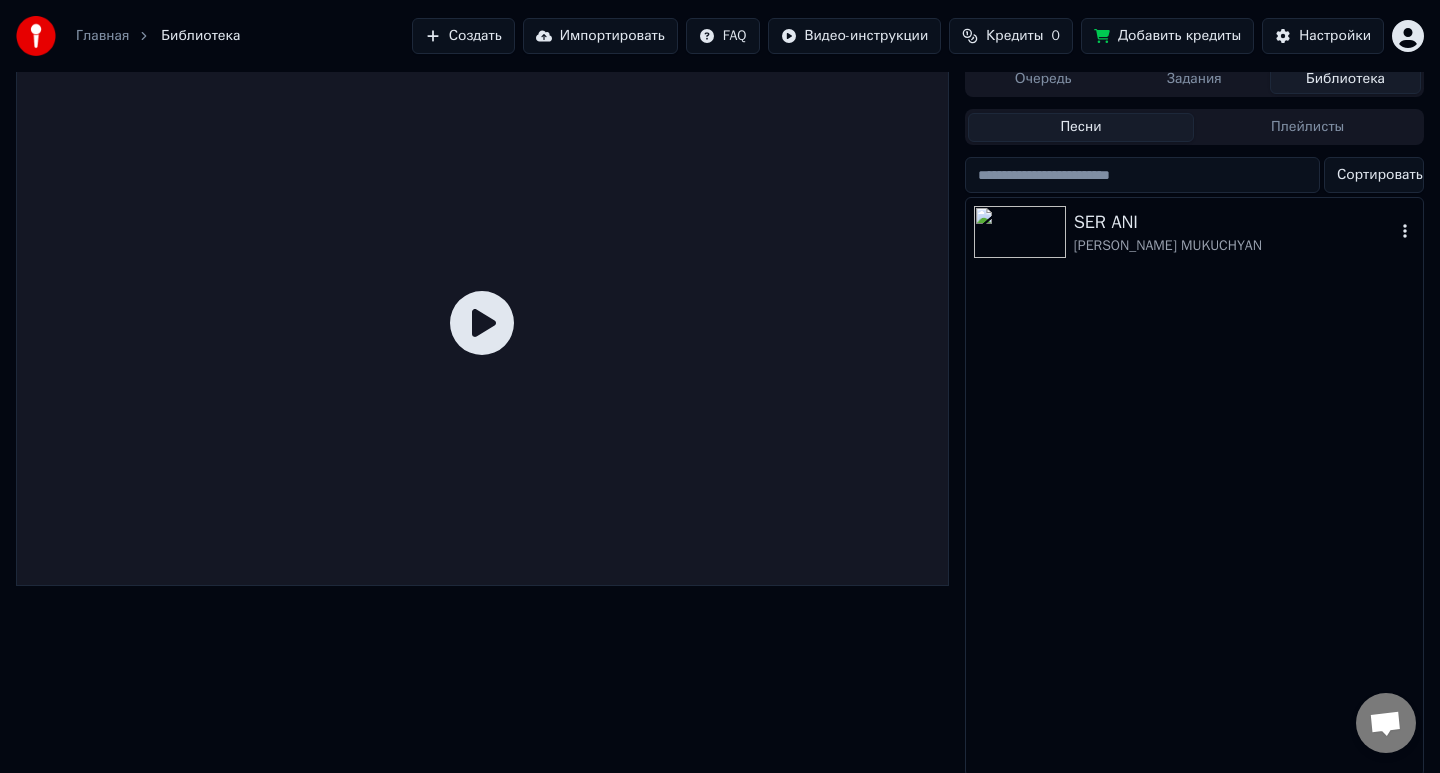click at bounding box center [1020, 232] 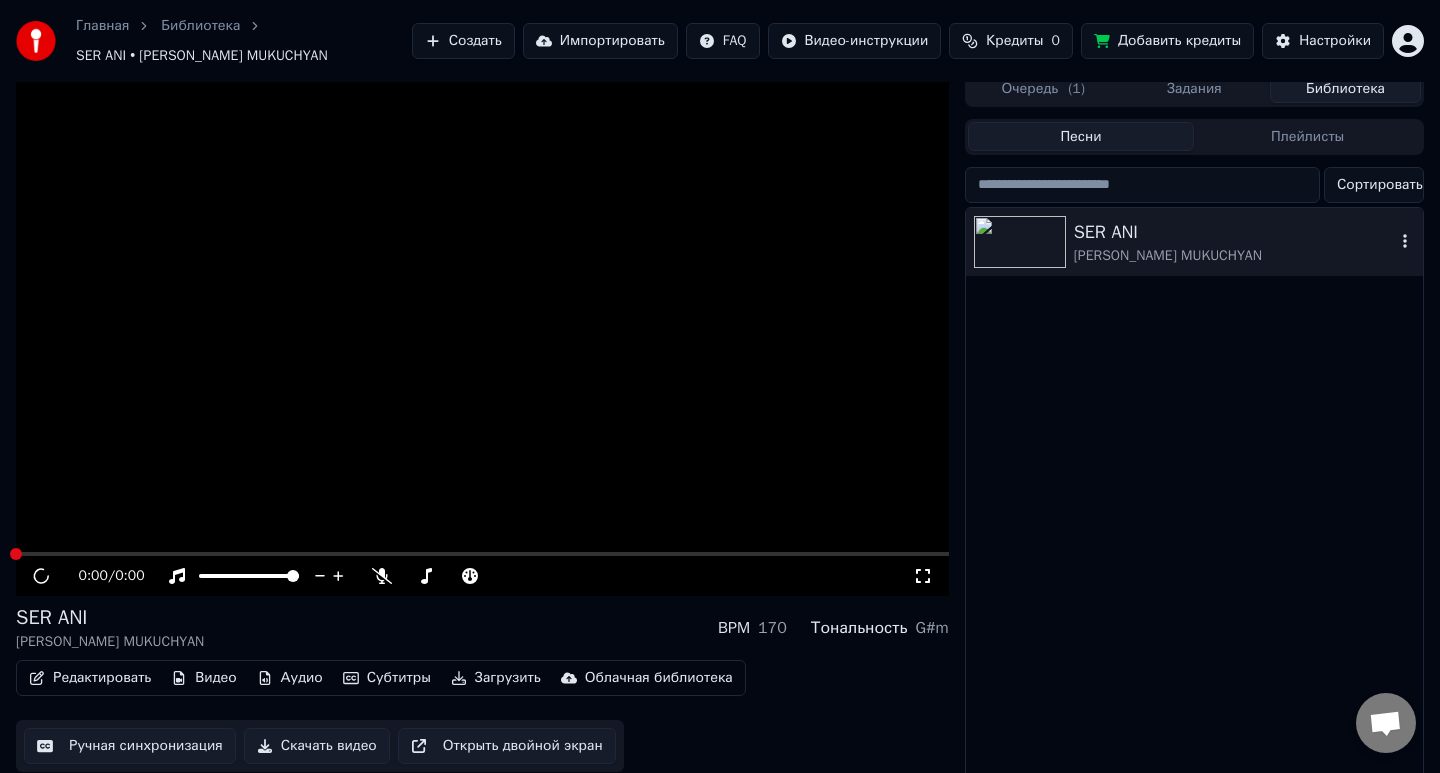 scroll, scrollTop: 21, scrollLeft: 0, axis: vertical 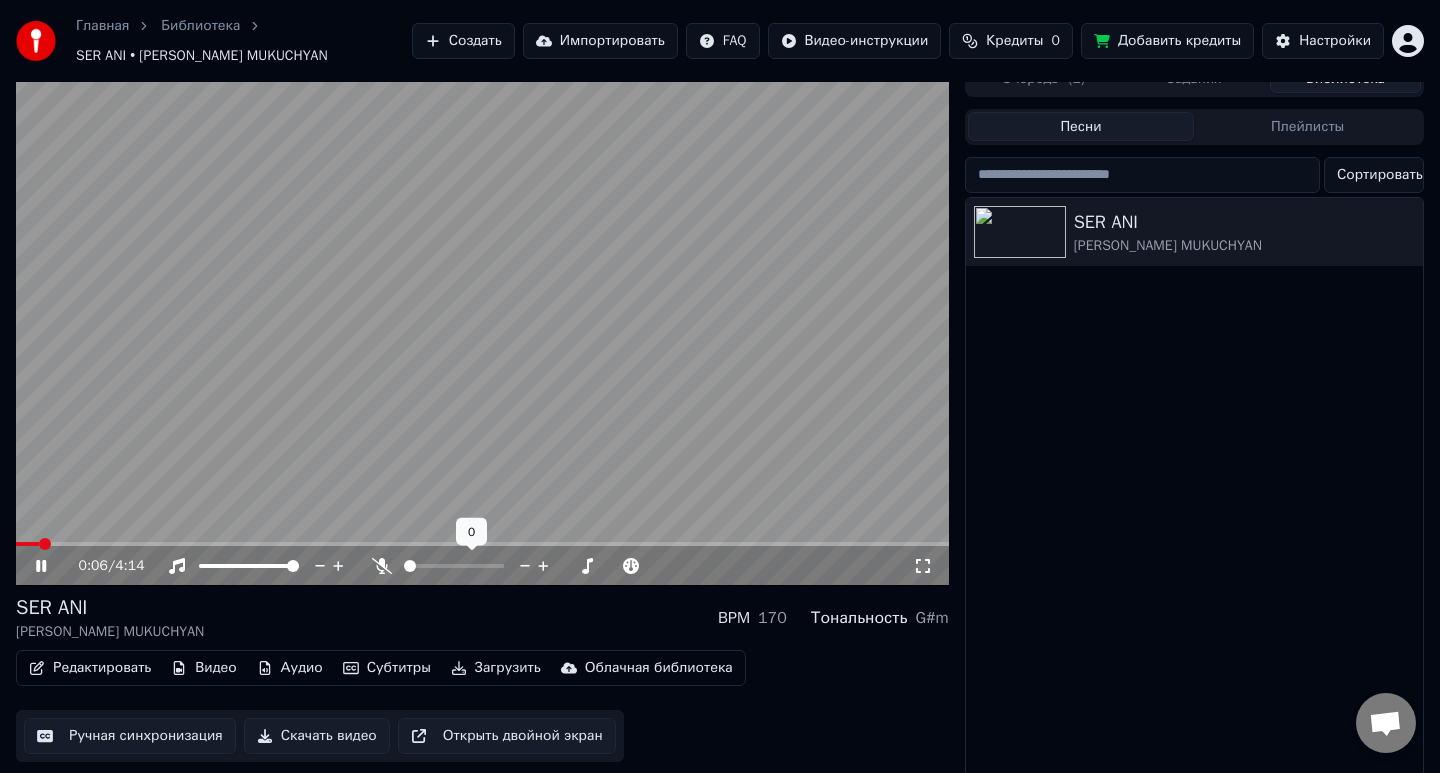 click on "0:06  /  4:14 SER ANI IVETA MUKUCHYAN BPM 170 Тональность G#m Редактировать Видео Аудио Субтитры Загрузить Облачная библиотека Ручная синхронизация Скачать видео Открыть двойной экран" at bounding box center [482, 419] 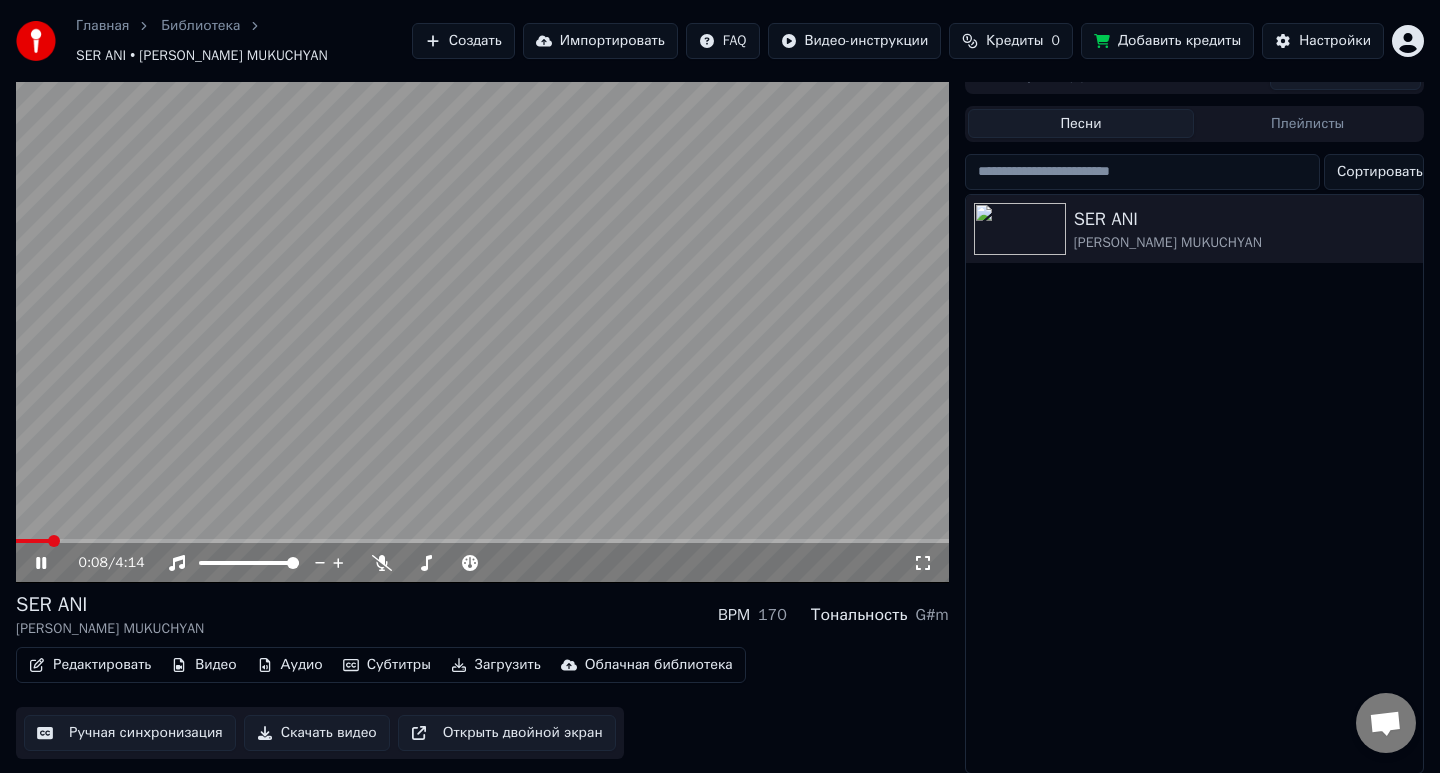 scroll, scrollTop: 0, scrollLeft: 0, axis: both 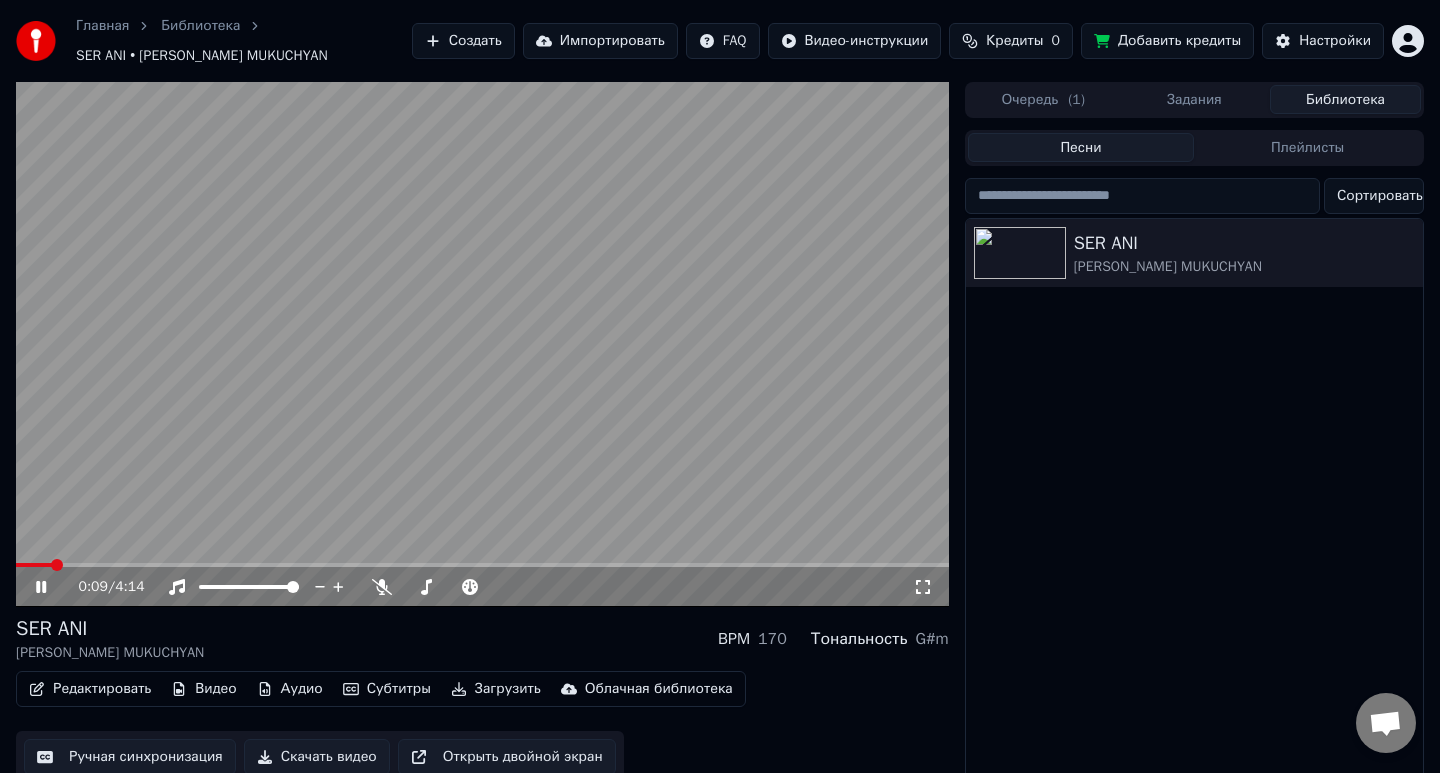 click 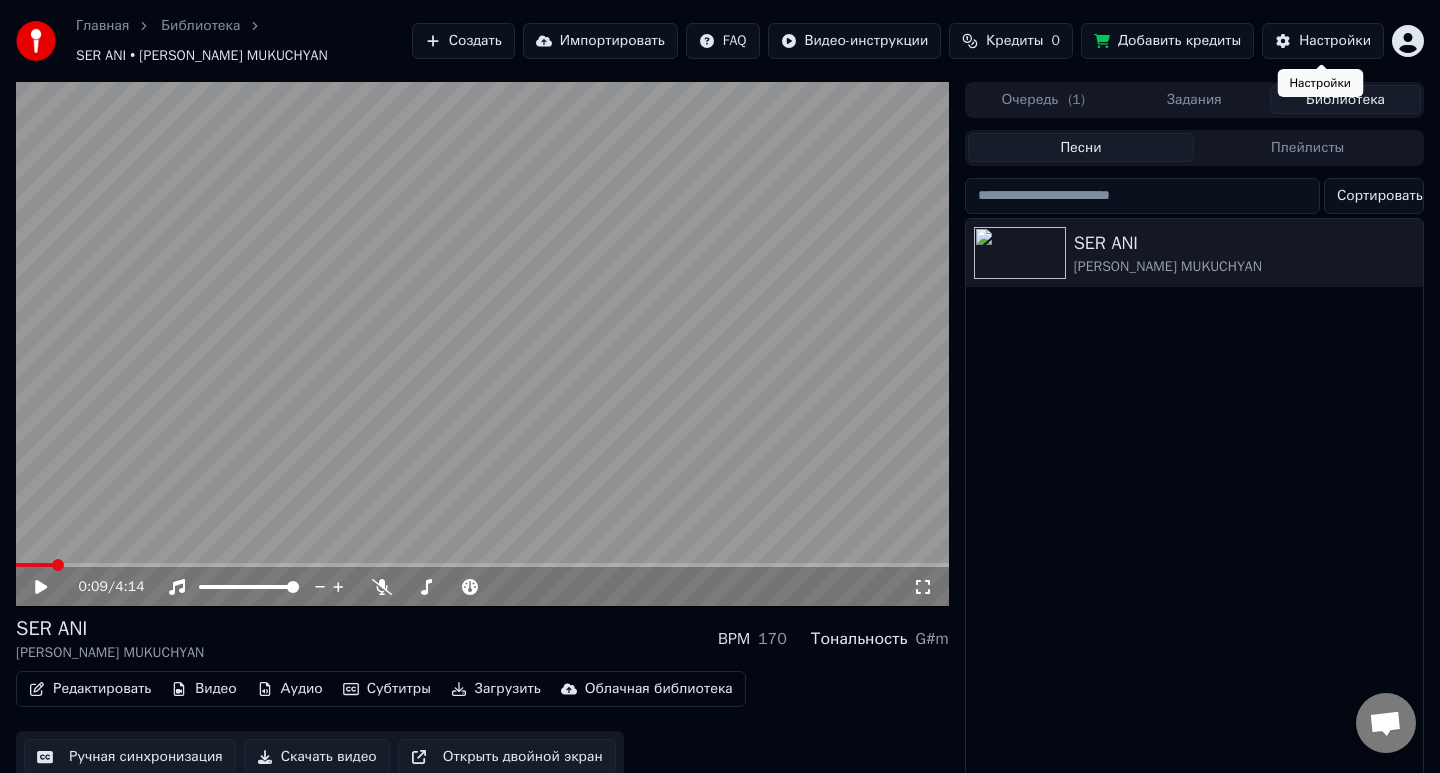 click on "Настройки" at bounding box center (1323, 41) 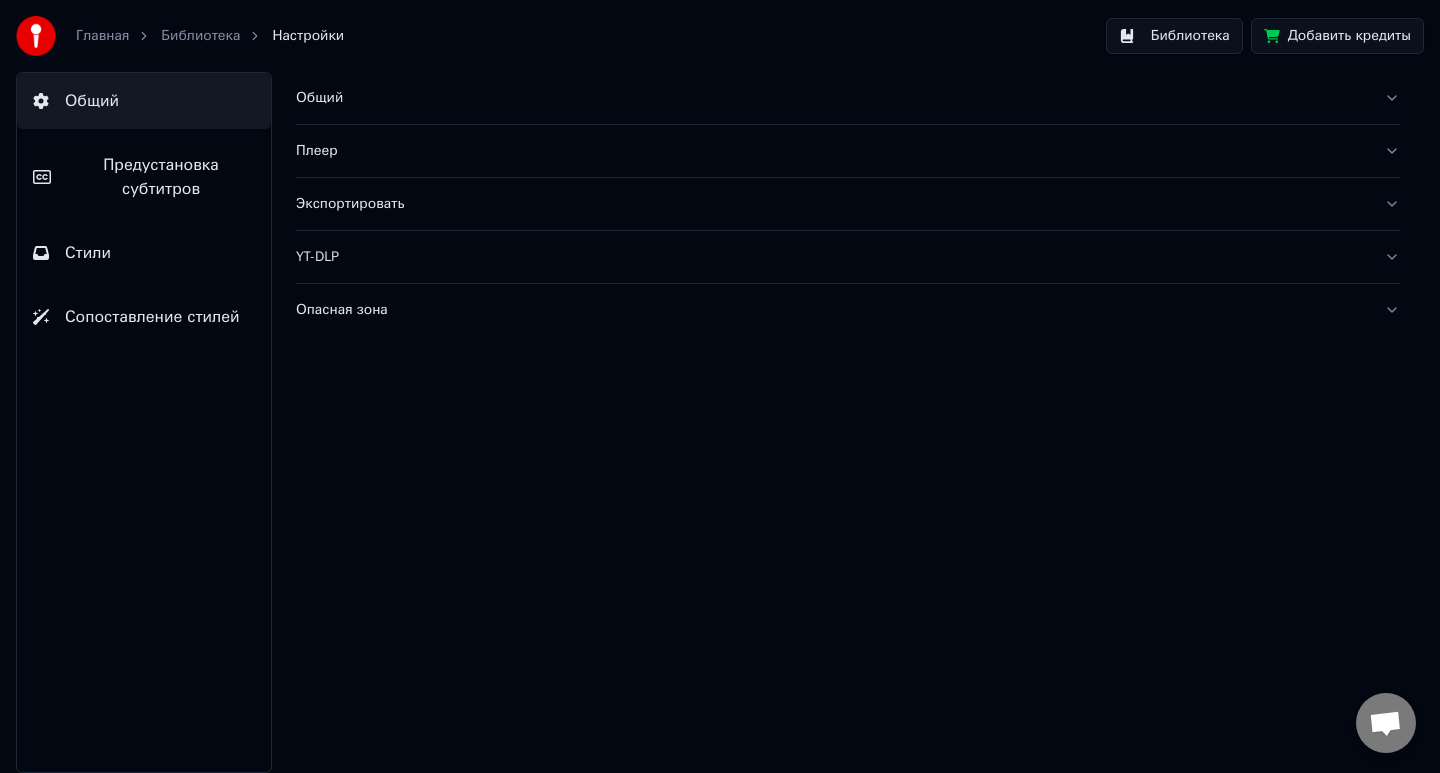 click on "Добавить кредиты" at bounding box center (1337, 36) 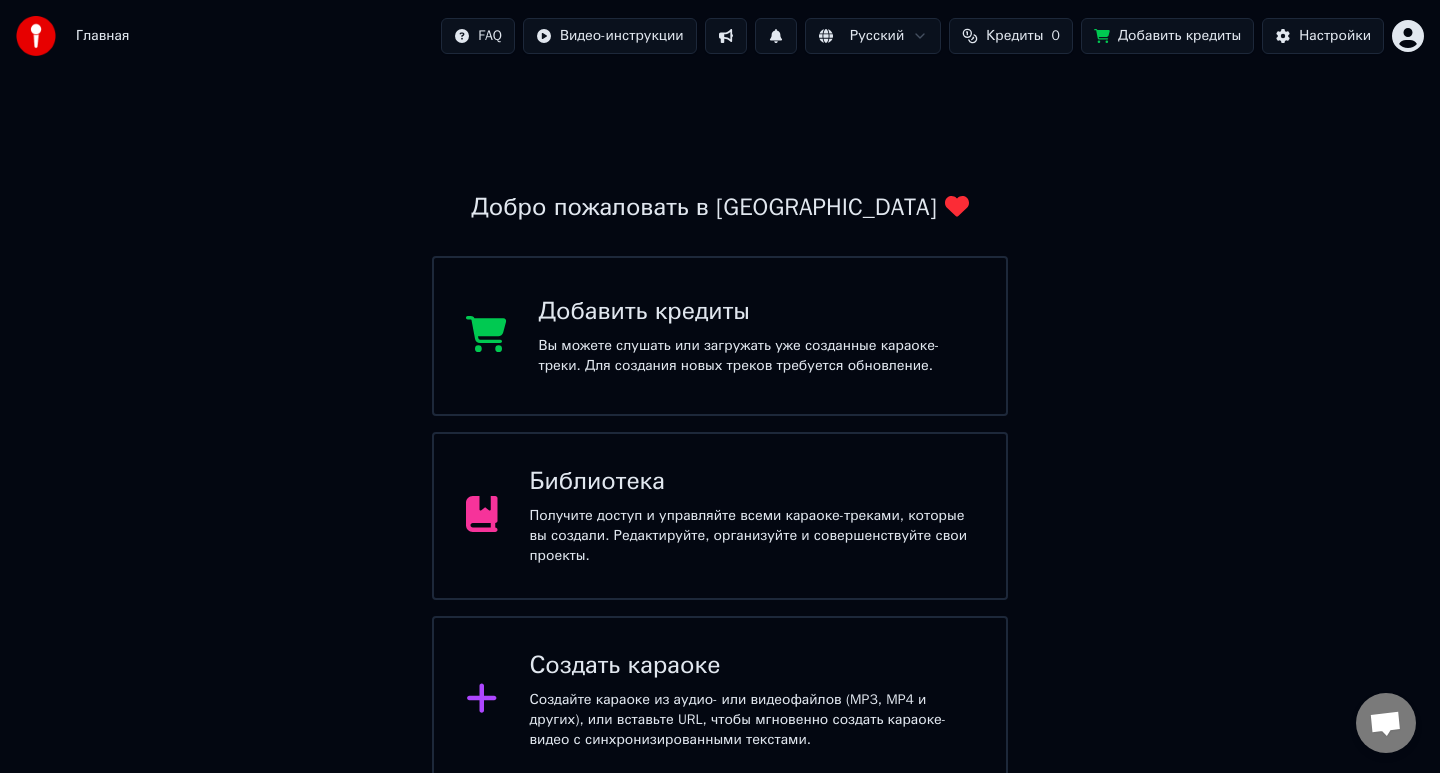 scroll, scrollTop: 11, scrollLeft: 0, axis: vertical 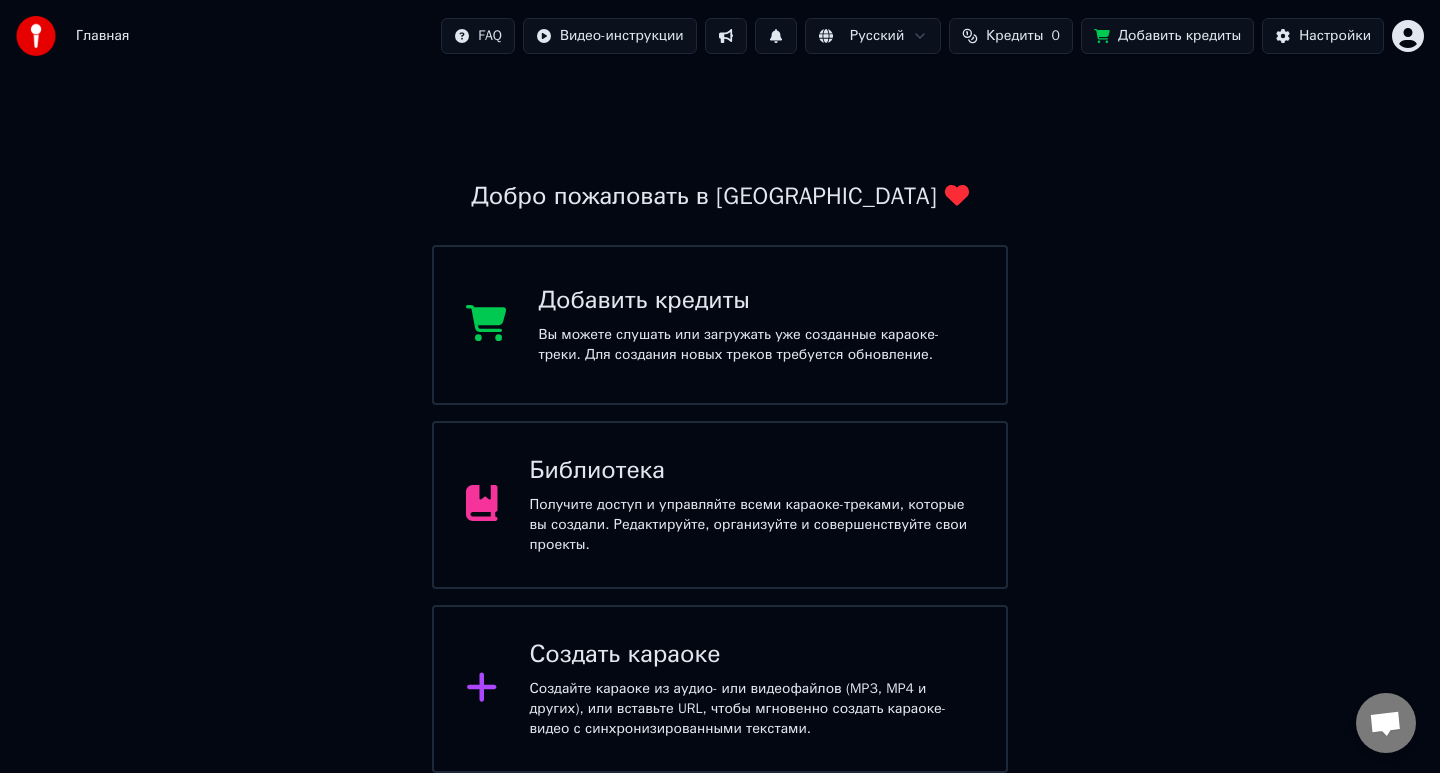 click at bounding box center [776, 36] 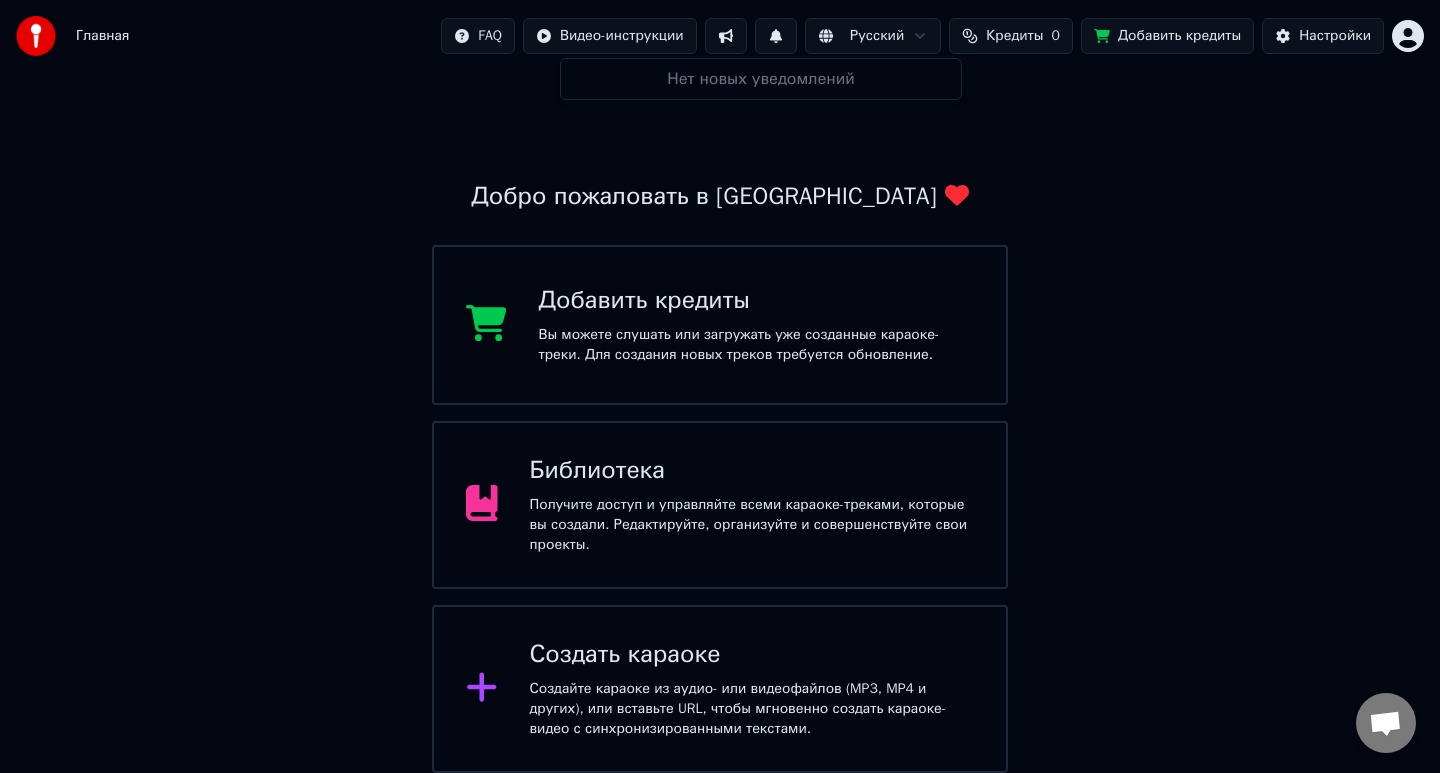 click at bounding box center [776, 36] 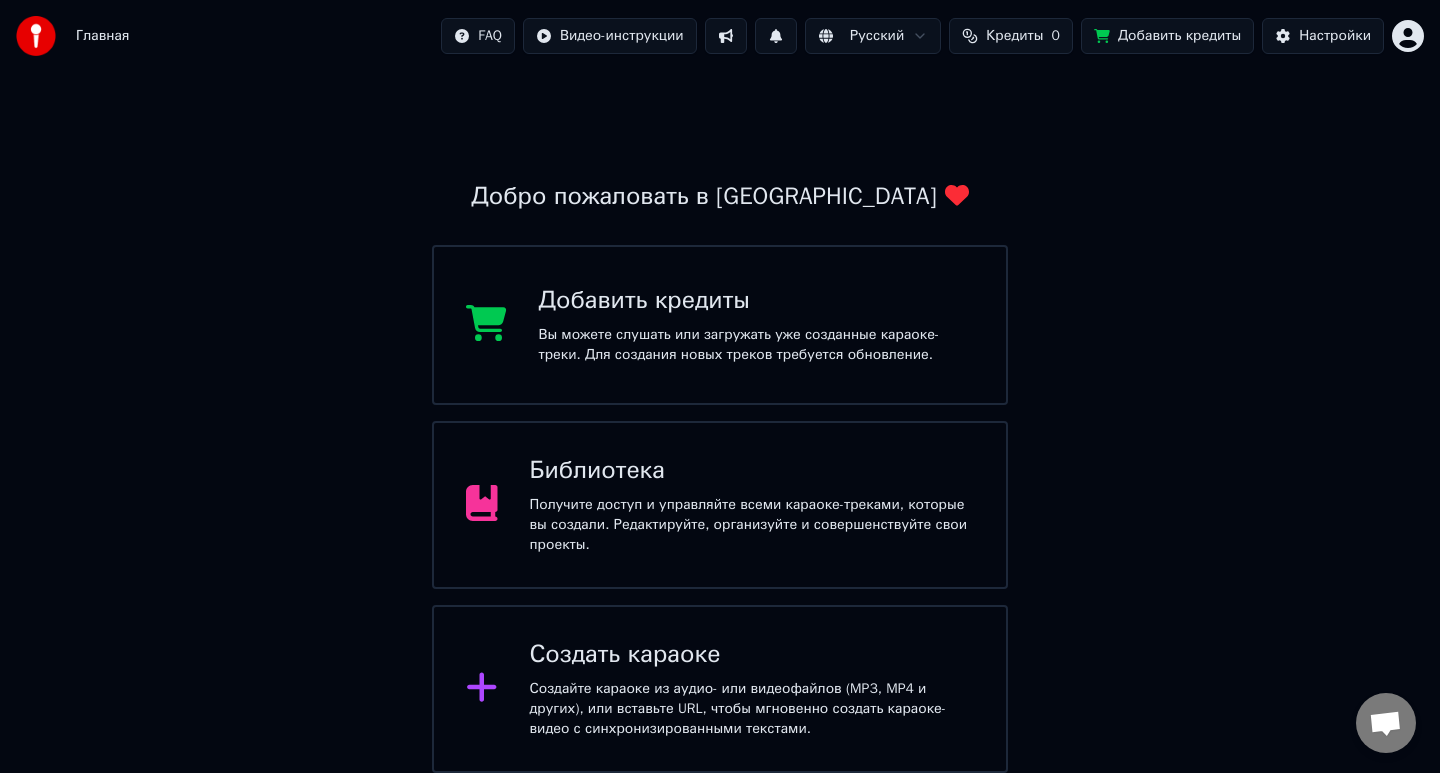 click at bounding box center (726, 36) 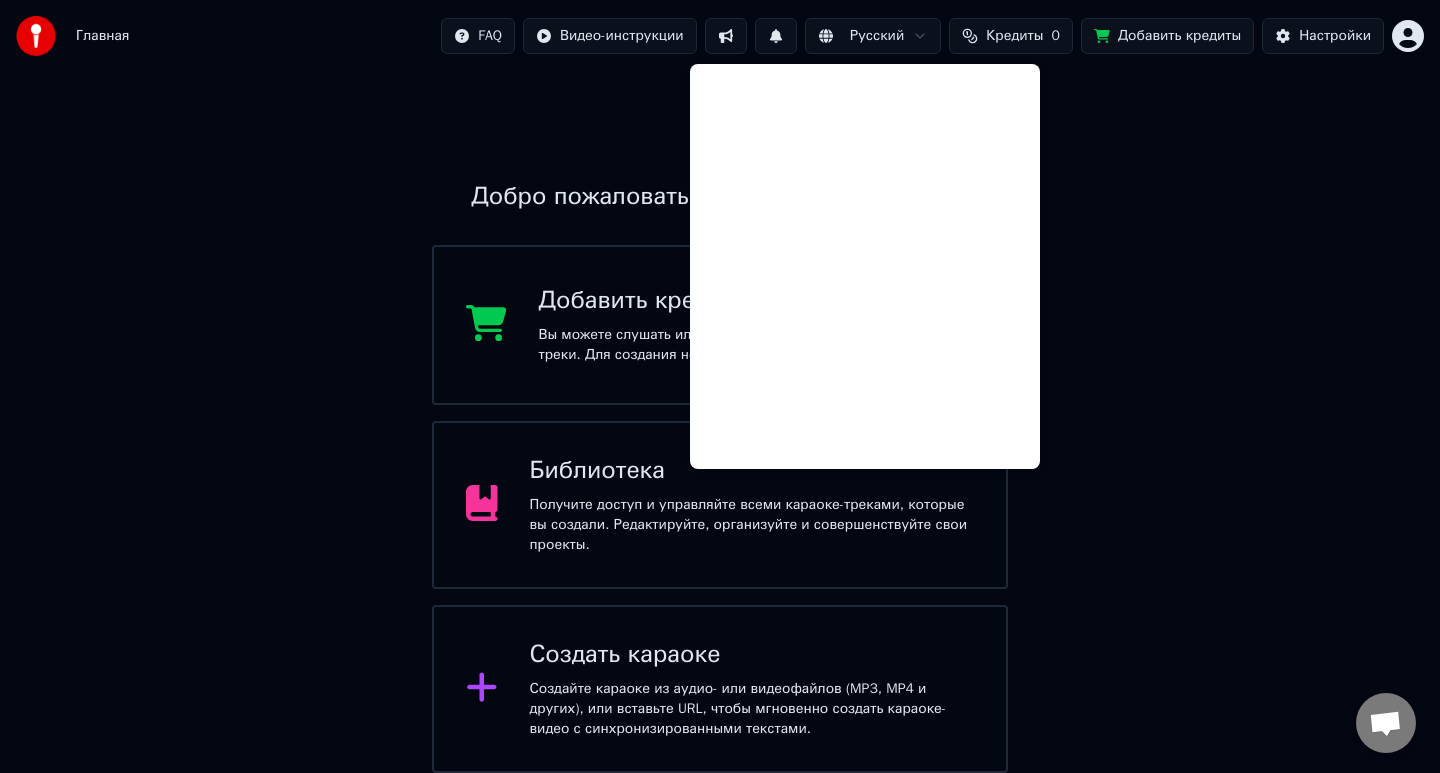 click on "Добро пожаловать в Youka Добавить кредиты Вы можете слушать или загружать уже созданные караоке-треки. Для создания новых треков требуется обновление. Библиотека Получите доступ и управляйте всеми караоке-треками, которые вы создали. Редактируйте, организуйте и совершенствуйте свои проекты. Создать караоке Создайте караоке из аудио- или видеофайлов (MP3, MP4 и других), или вставьте URL, чтобы мгновенно создать караоке-видео с синхронизированными текстами." at bounding box center (720, 417) 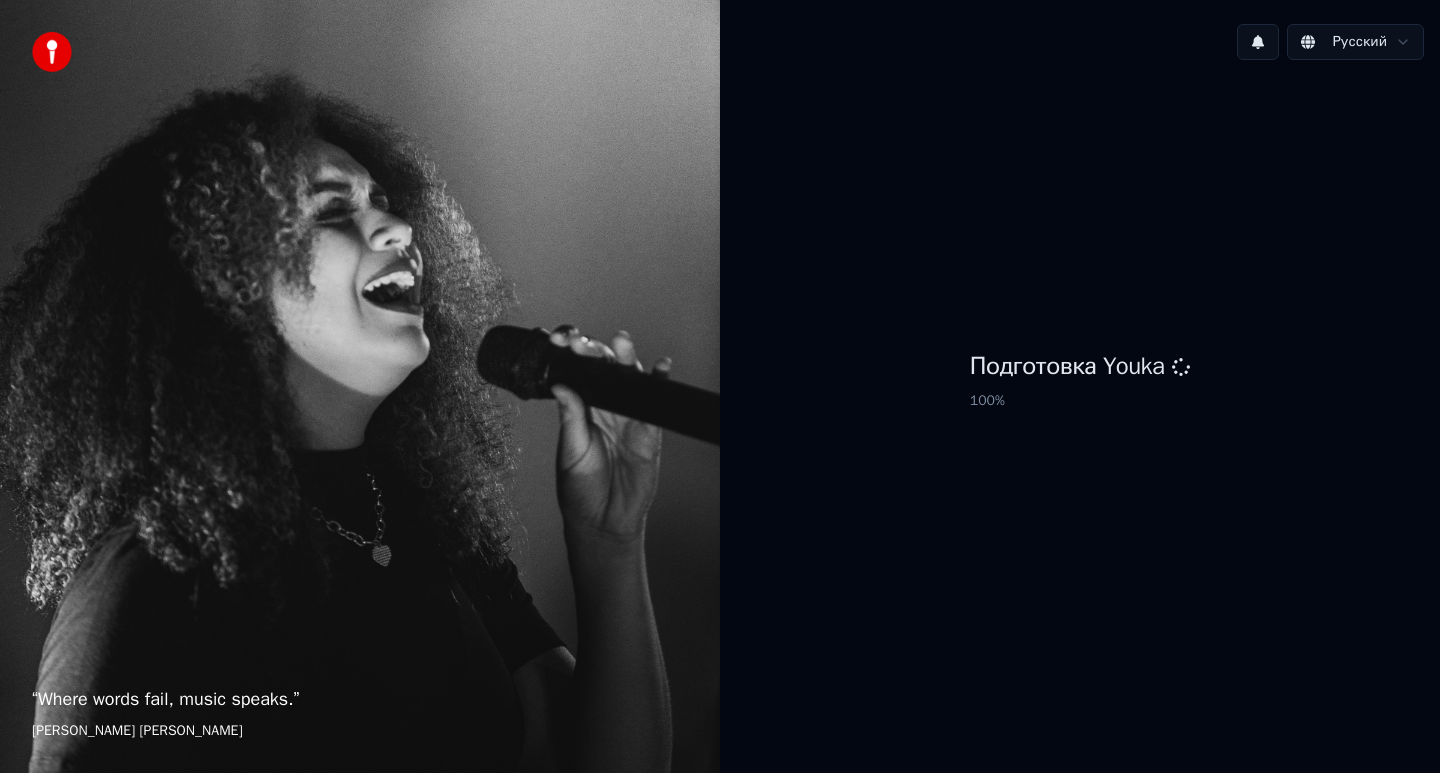 scroll, scrollTop: 0, scrollLeft: 0, axis: both 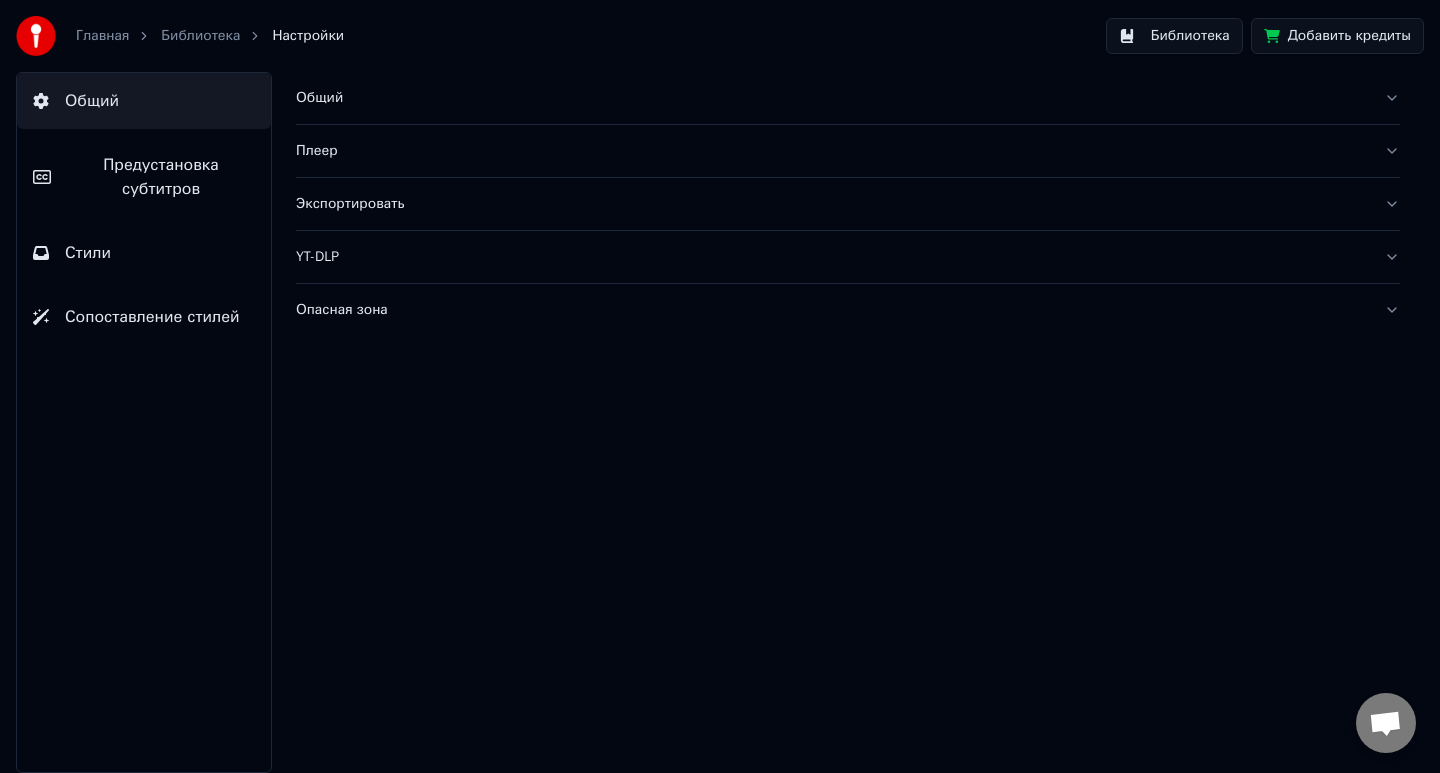 click on "Сопоставление стилей" at bounding box center (152, 317) 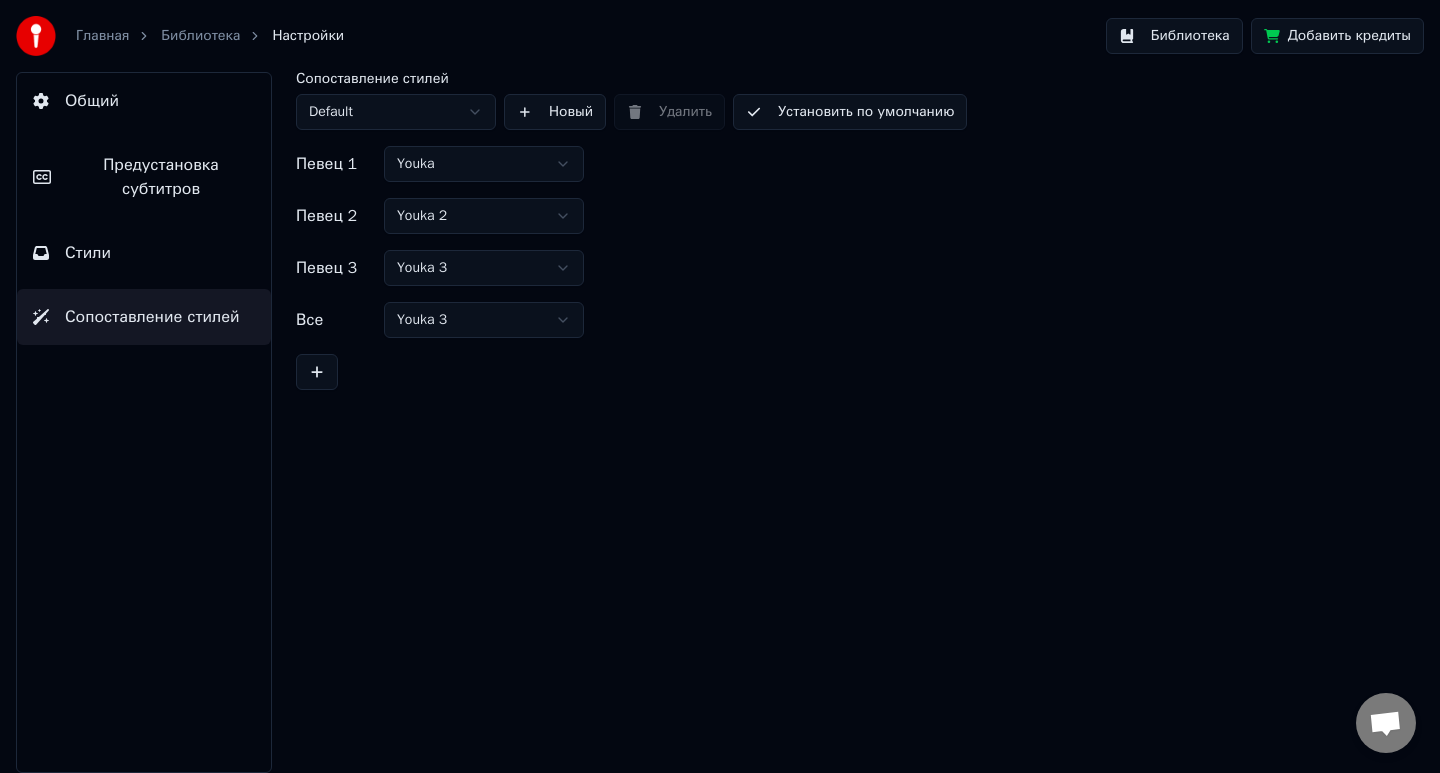click at bounding box center (36, 36) 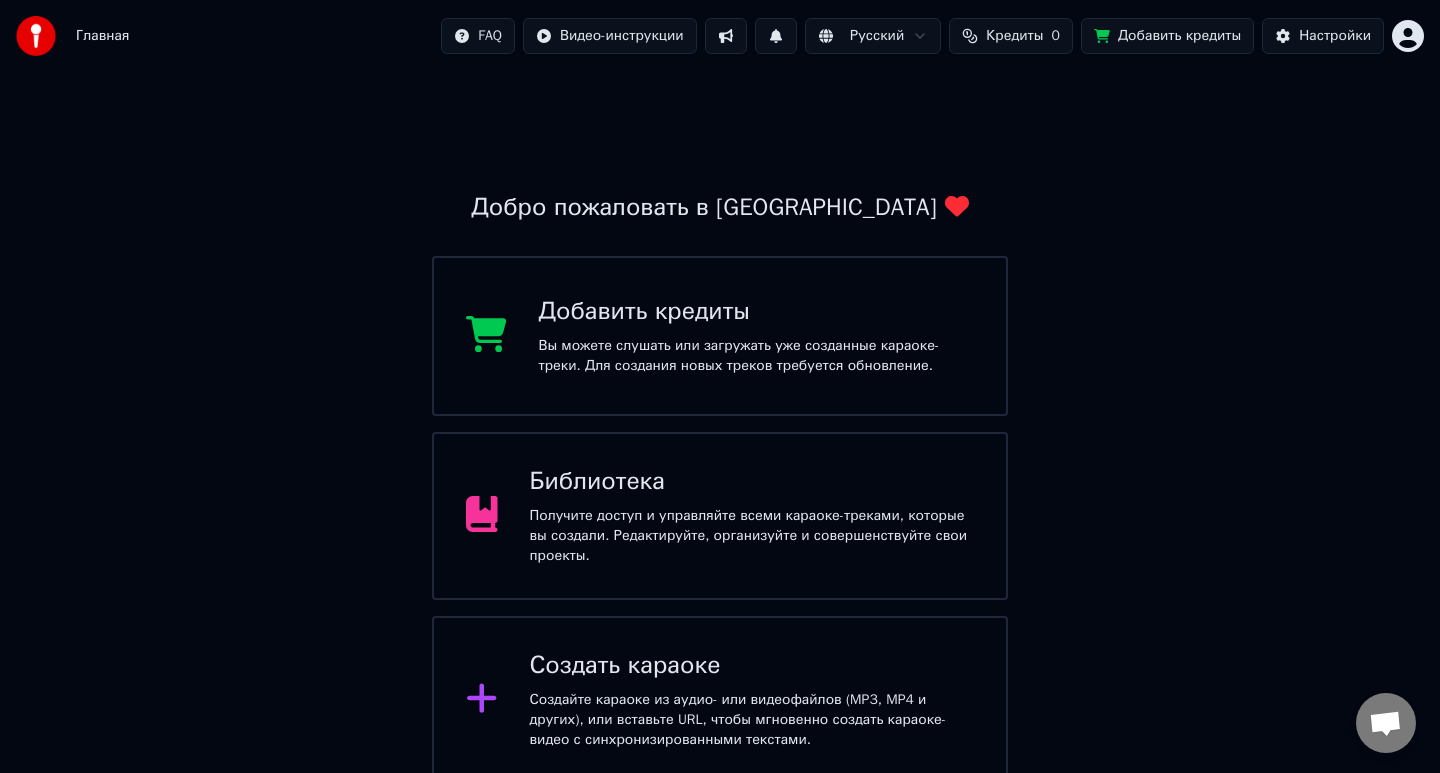 click on "Добавить кредиты" at bounding box center [757, 312] 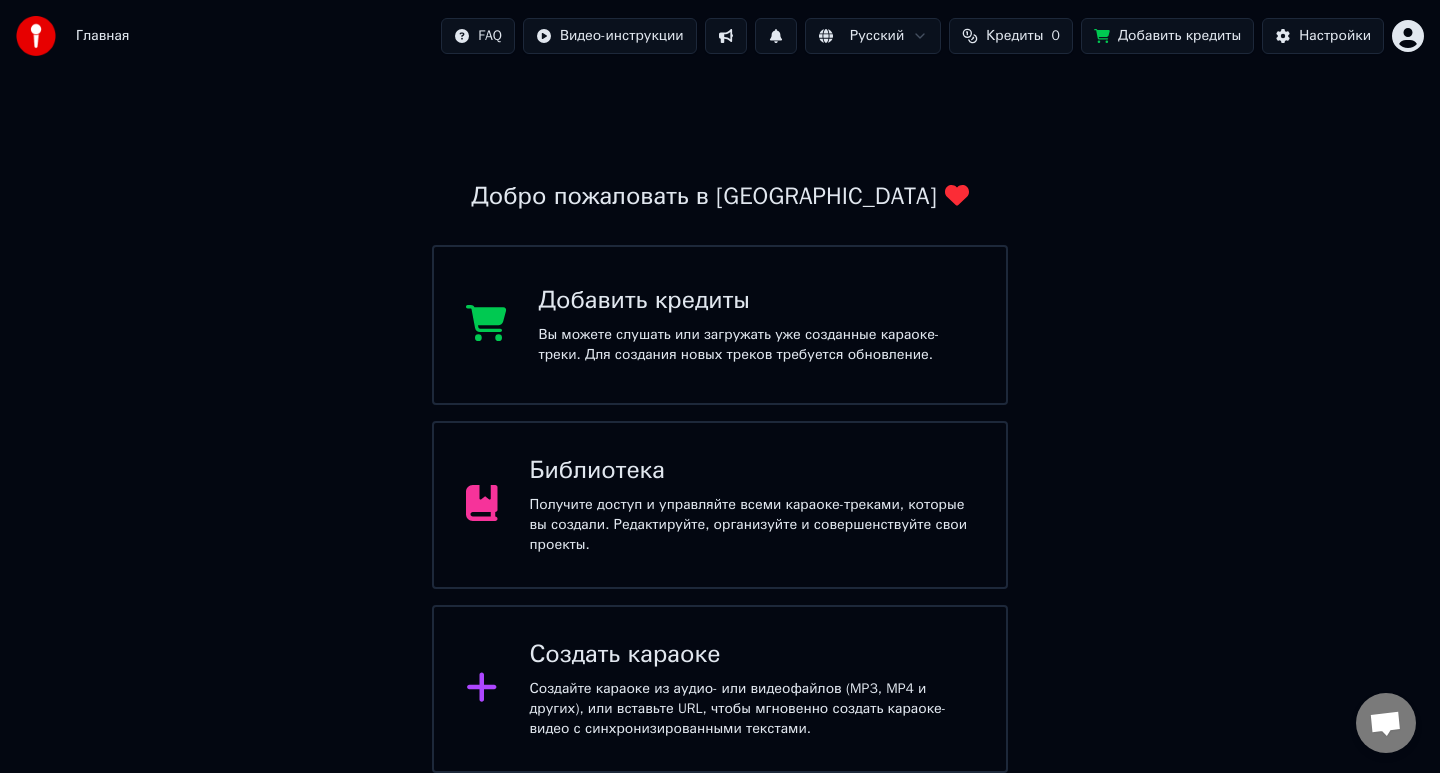 scroll, scrollTop: 0, scrollLeft: 0, axis: both 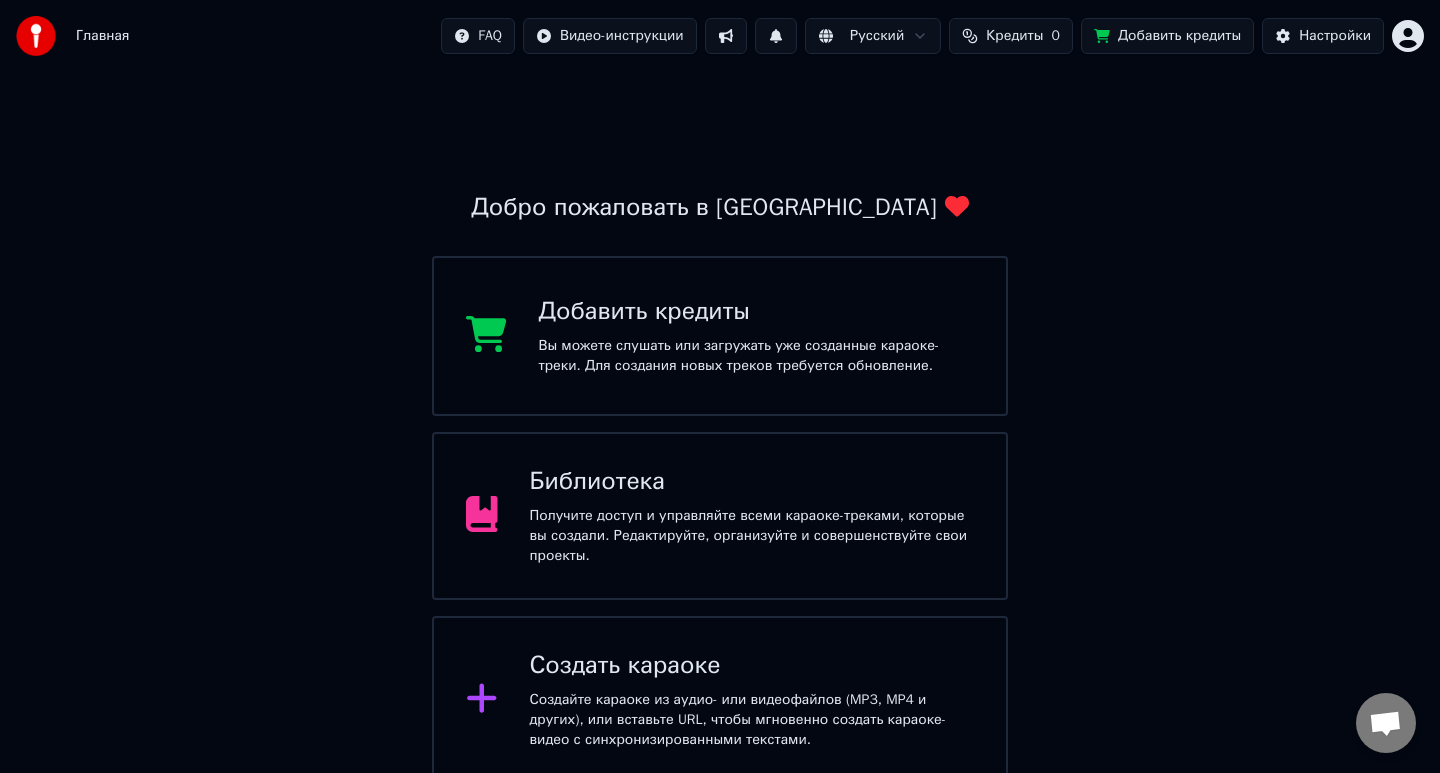 click on "Добро пожаловать в Youka Добавить кредиты Вы можете слушать или загружать уже созданные караоке-треки. Для создания новых треков требуется обновление. Библиотека Получите доступ и управляйте всеми караоке-треками, которые вы создали. Редактируйте, организуйте и совершенствуйте свои проекты. Создать караоке Создайте караоке из аудио- или видеофайлов (MP3, MP4 и других), или вставьте URL, чтобы мгновенно создать караоке-видео с синхронизированными текстами." at bounding box center [720, 428] 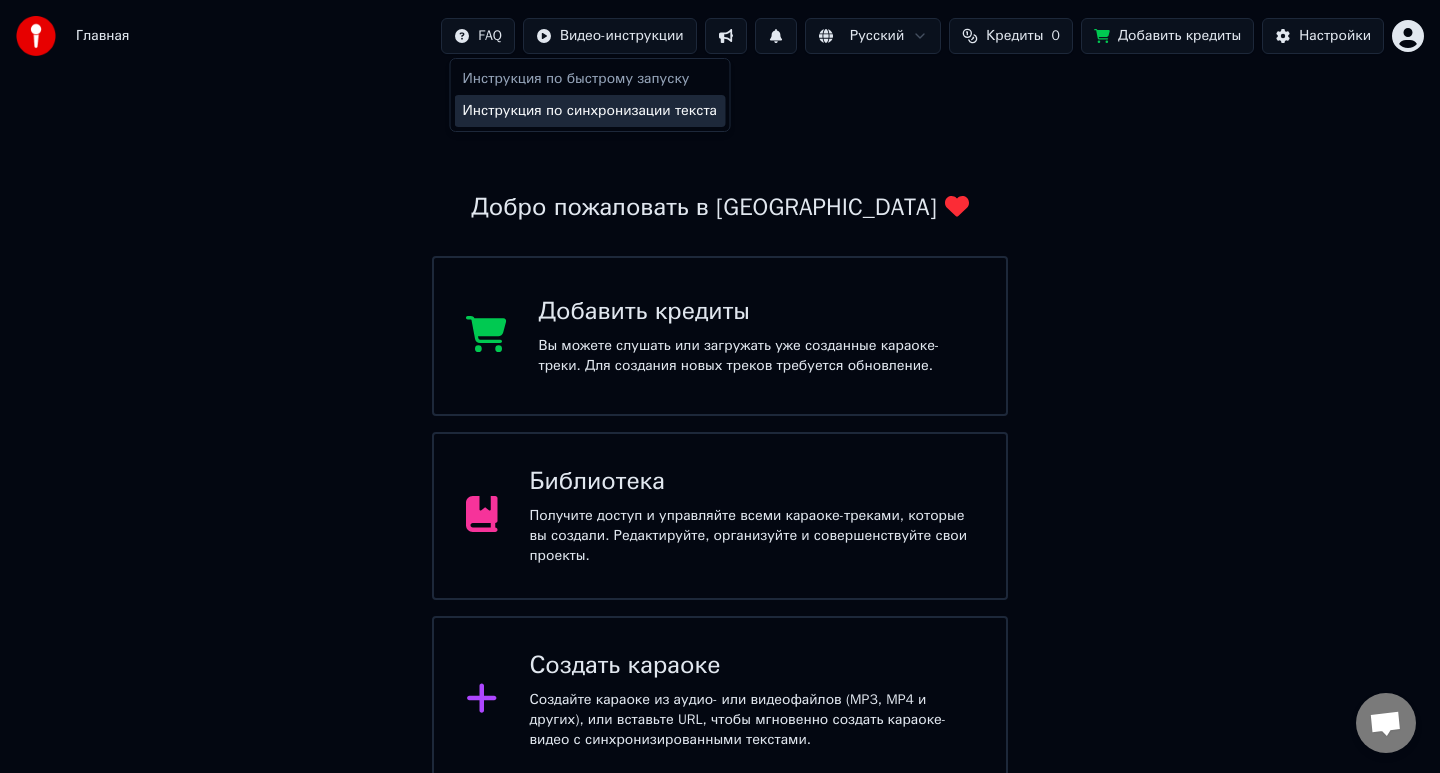 click on "Инструкция по синхронизации текста" at bounding box center (590, 111) 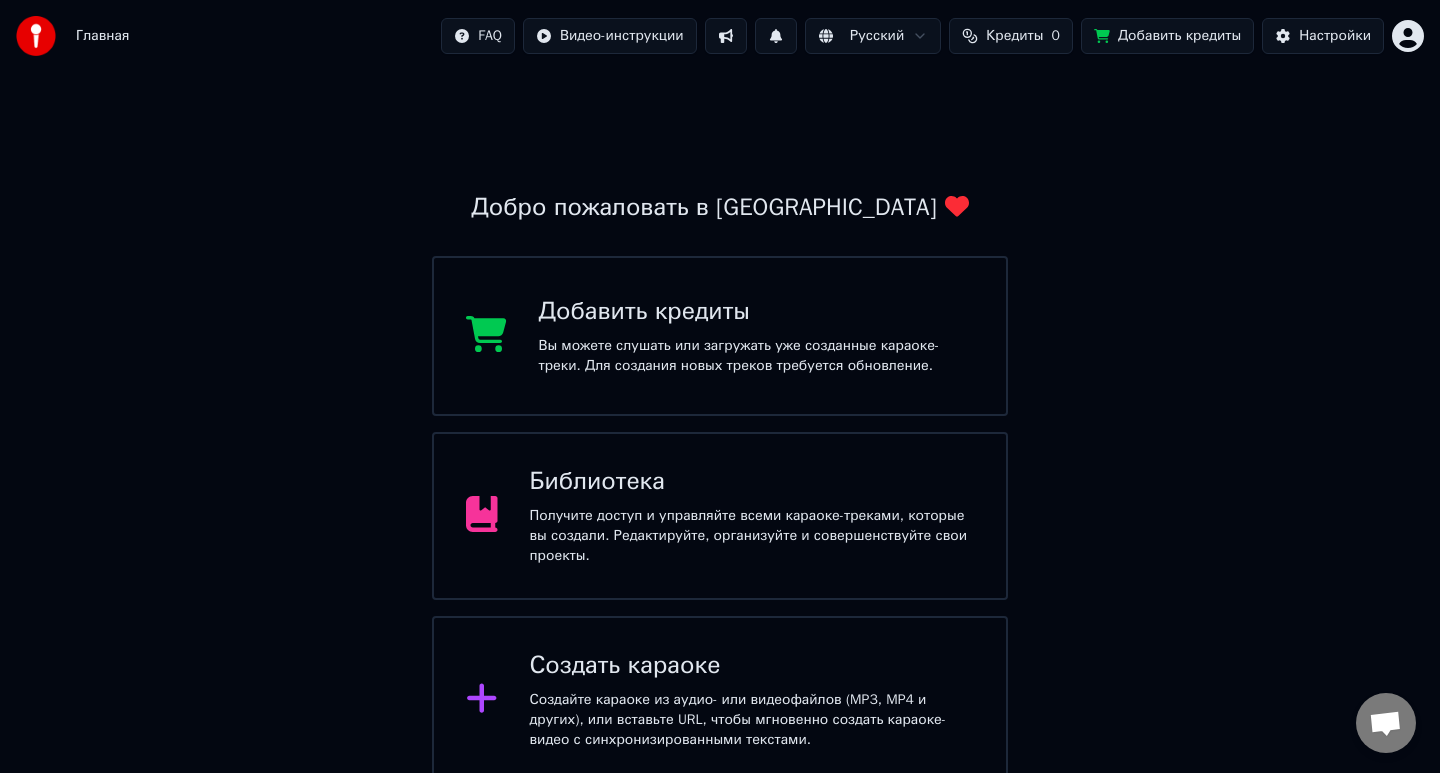 scroll, scrollTop: 11, scrollLeft: 0, axis: vertical 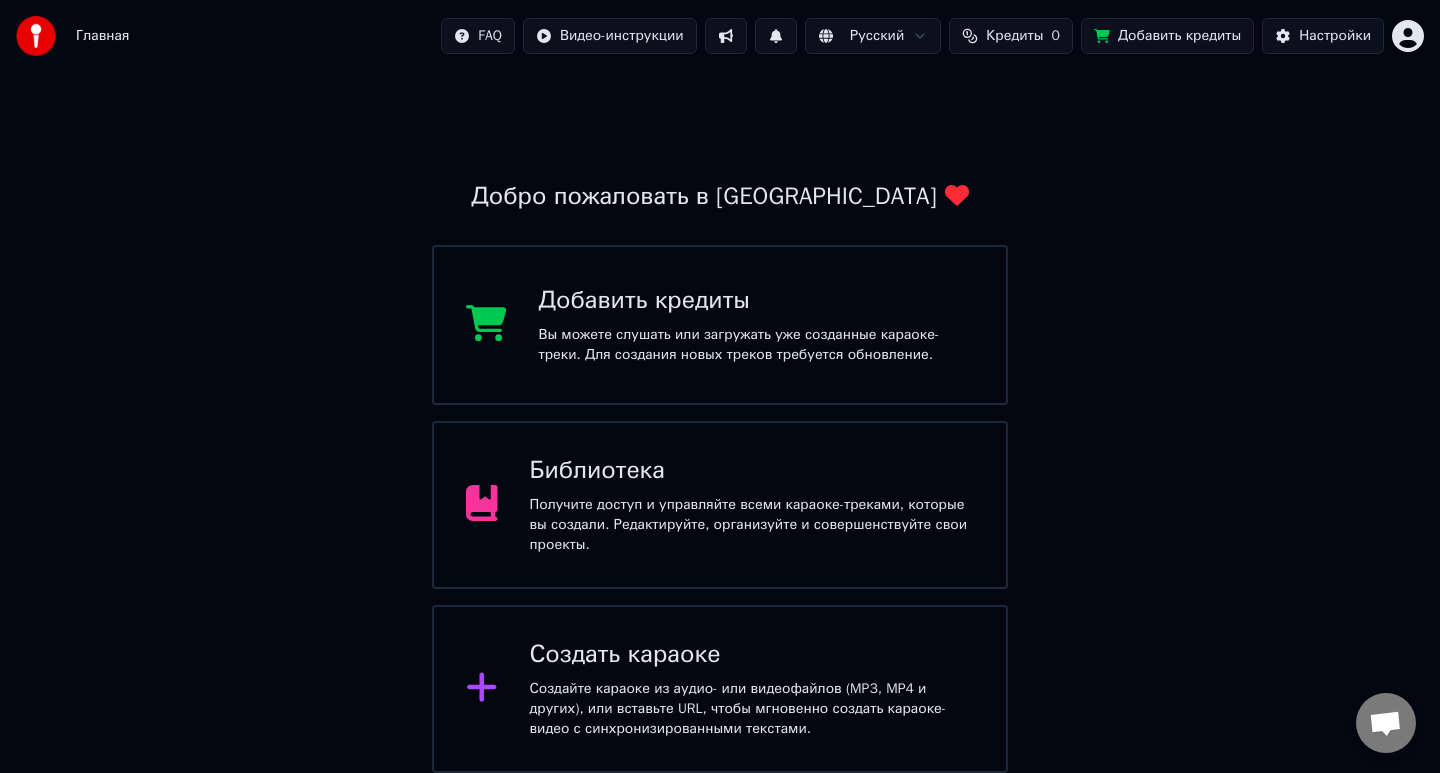 click on "Библиотека Получите доступ и управляйте всеми караоке-треками, которые вы создали. Редактируйте, организуйте и совершенствуйте свои проекты." at bounding box center (752, 505) 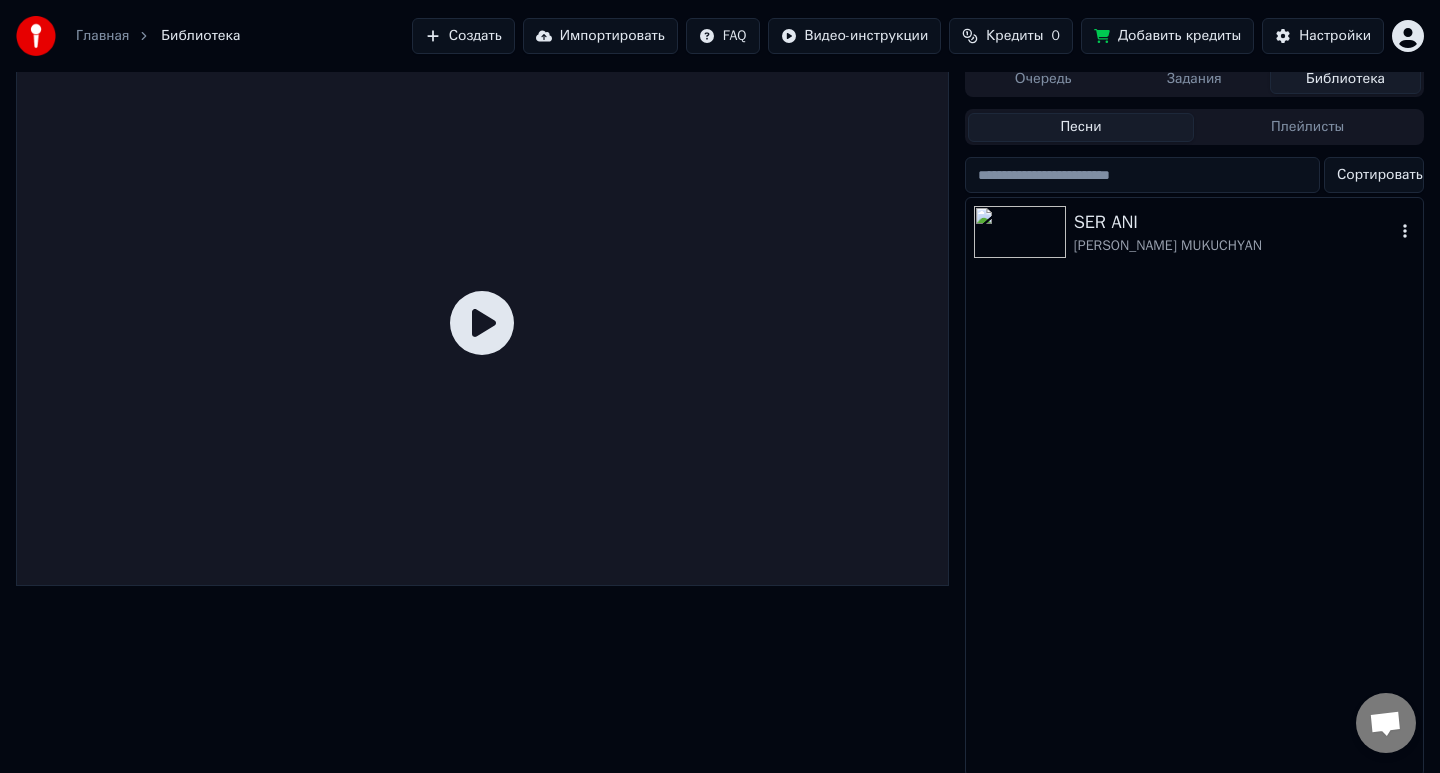click on "SER ANI" at bounding box center (1234, 222) 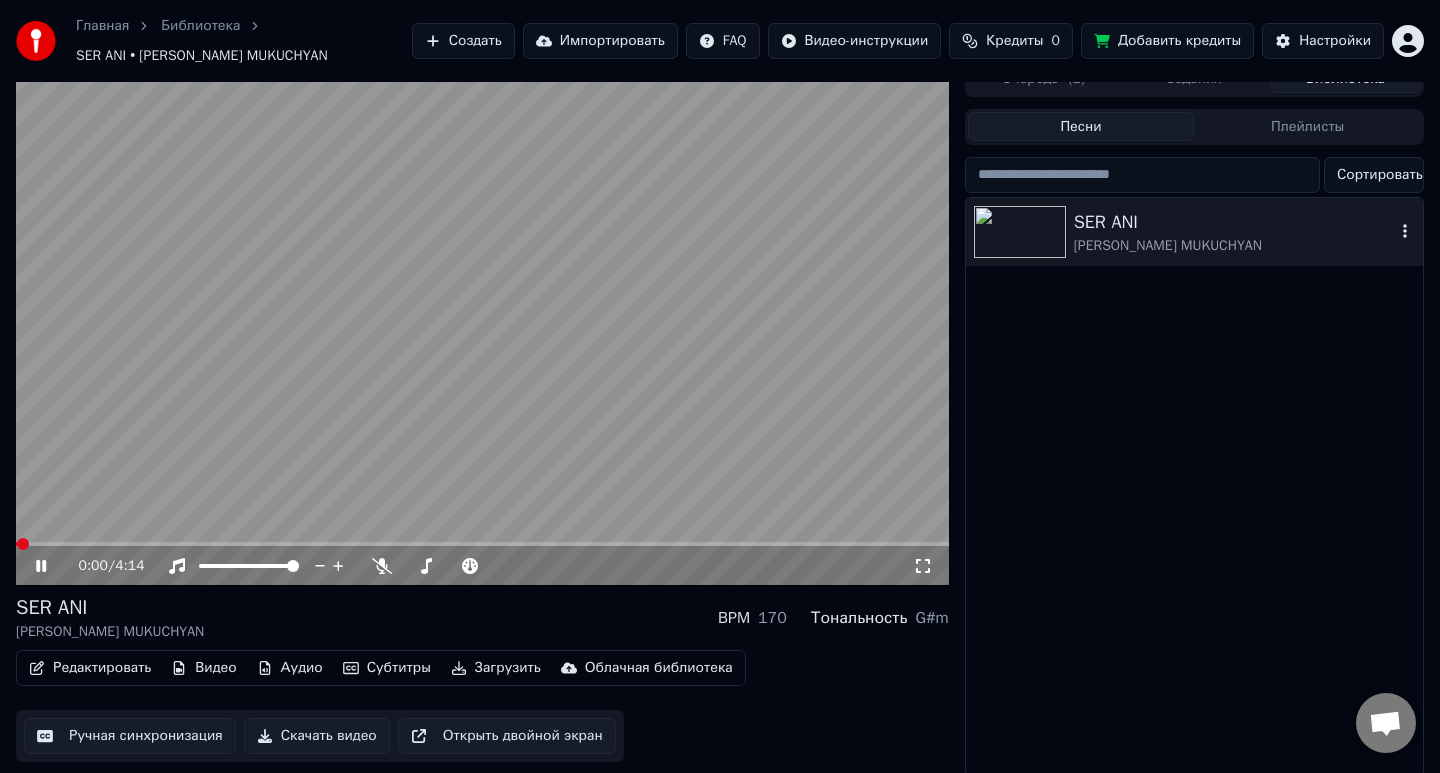 click on "SER ANI" at bounding box center [1234, 222] 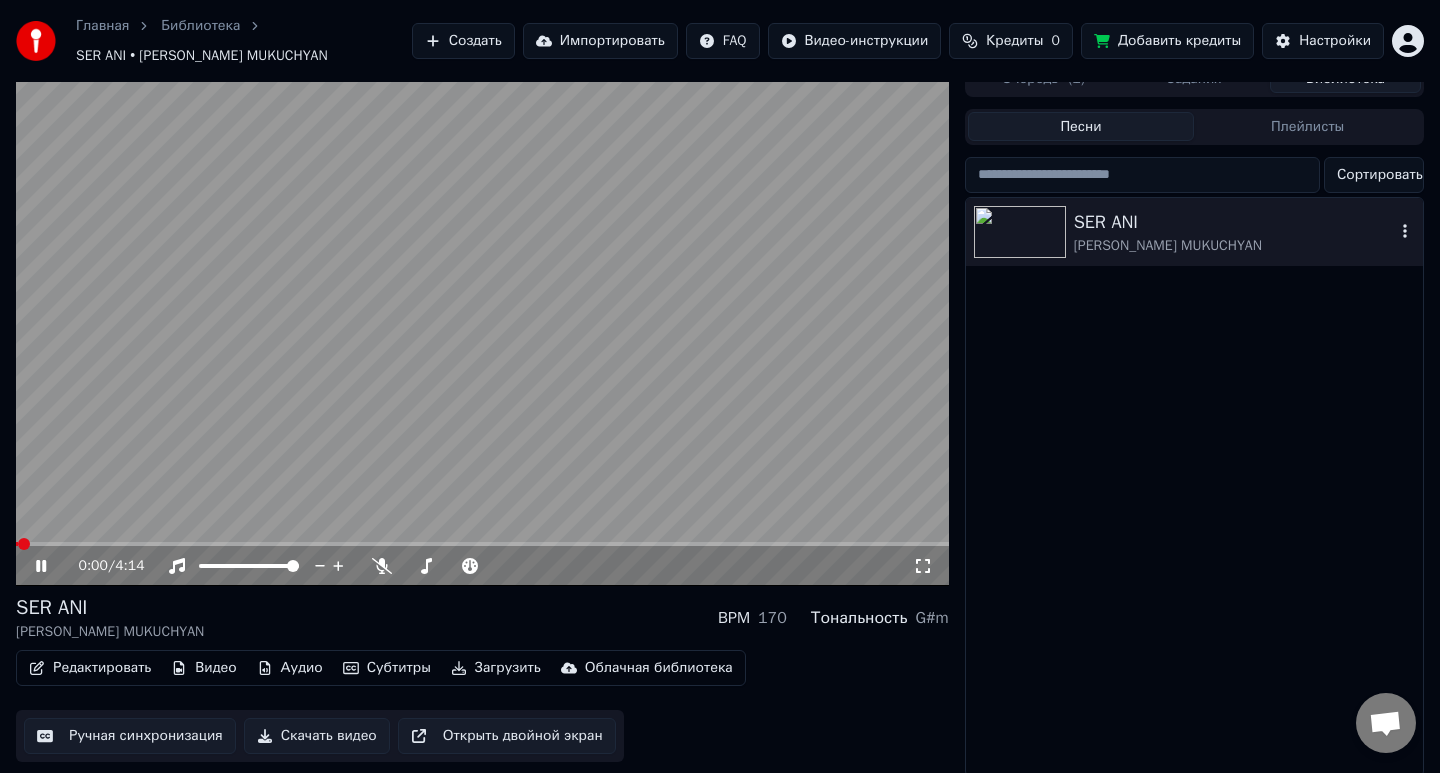 click on "SER ANI" at bounding box center (1234, 222) 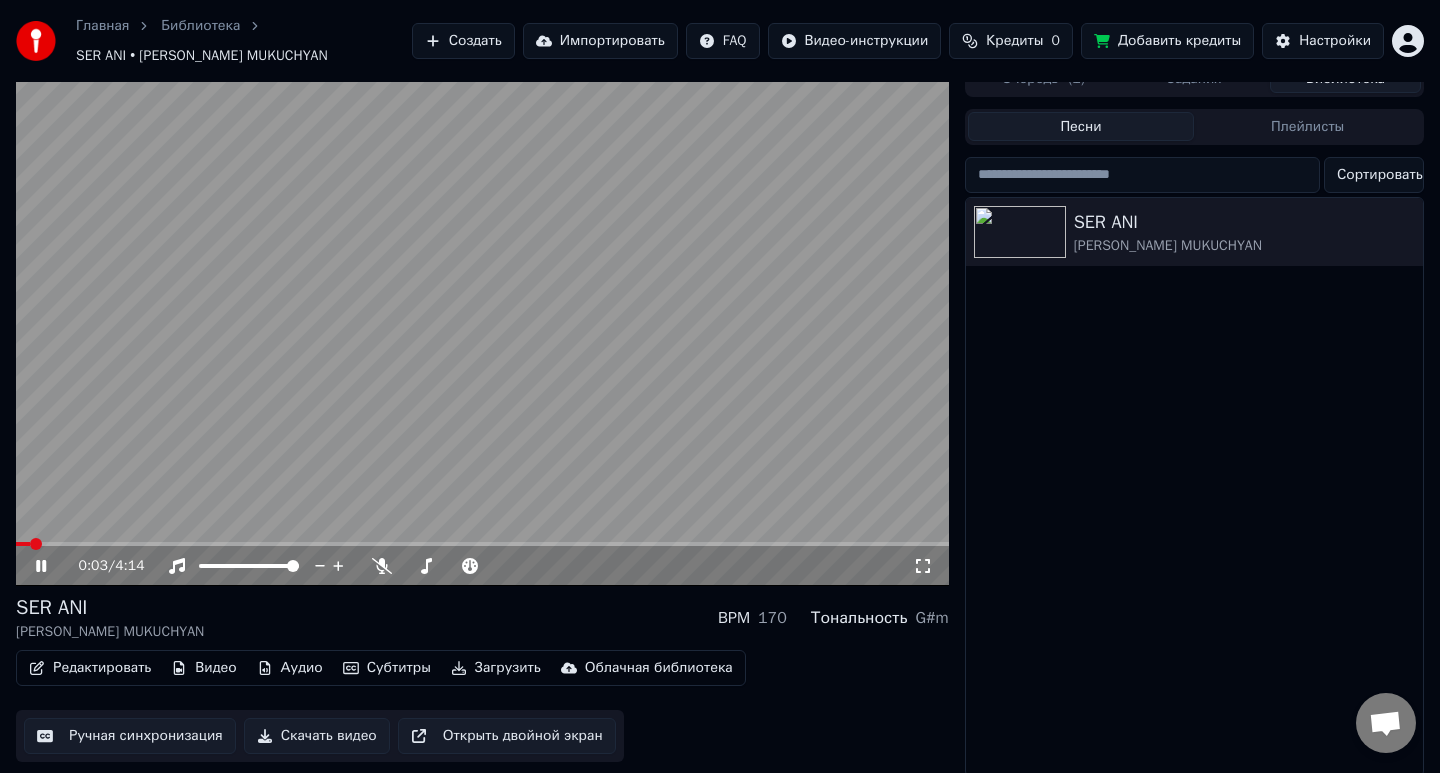 click at bounding box center [482, 323] 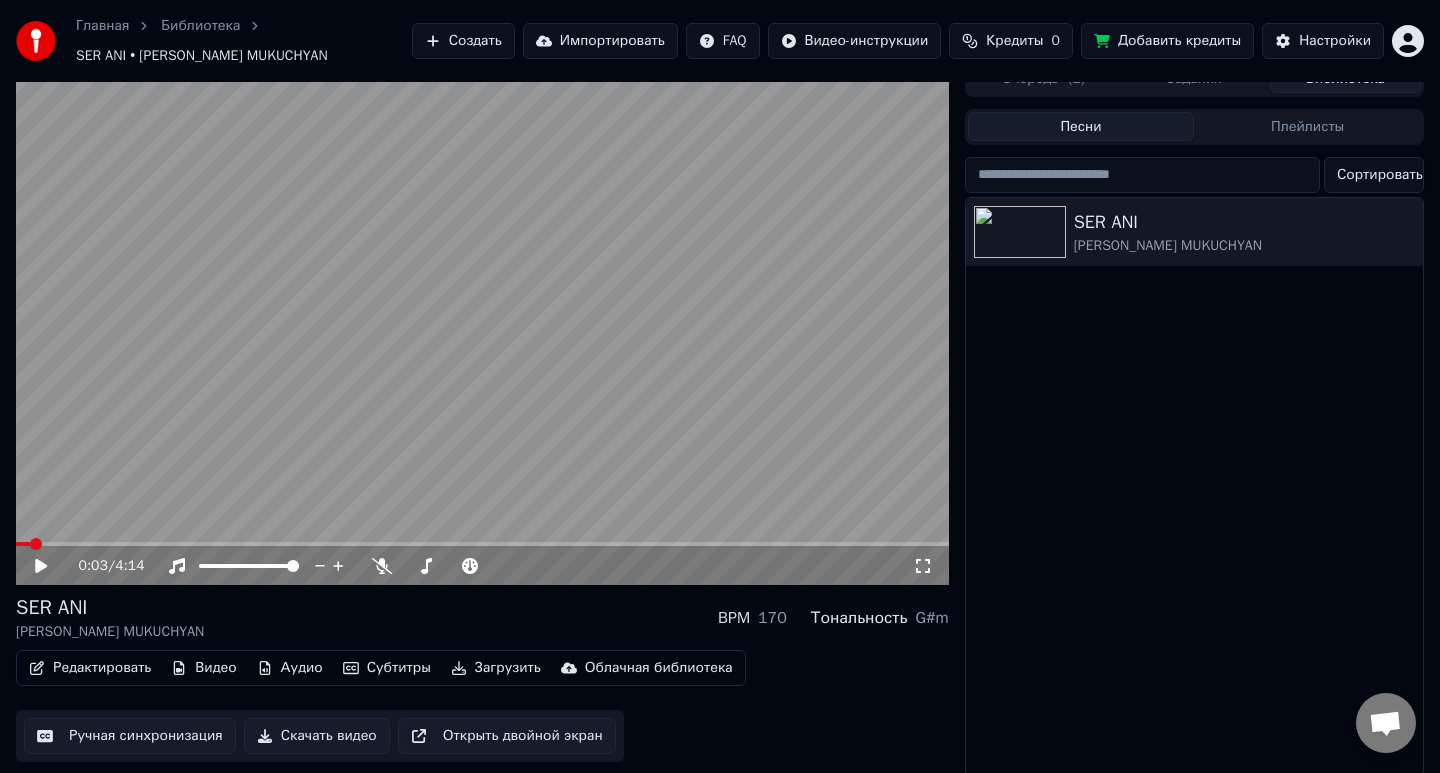 click at bounding box center (482, 323) 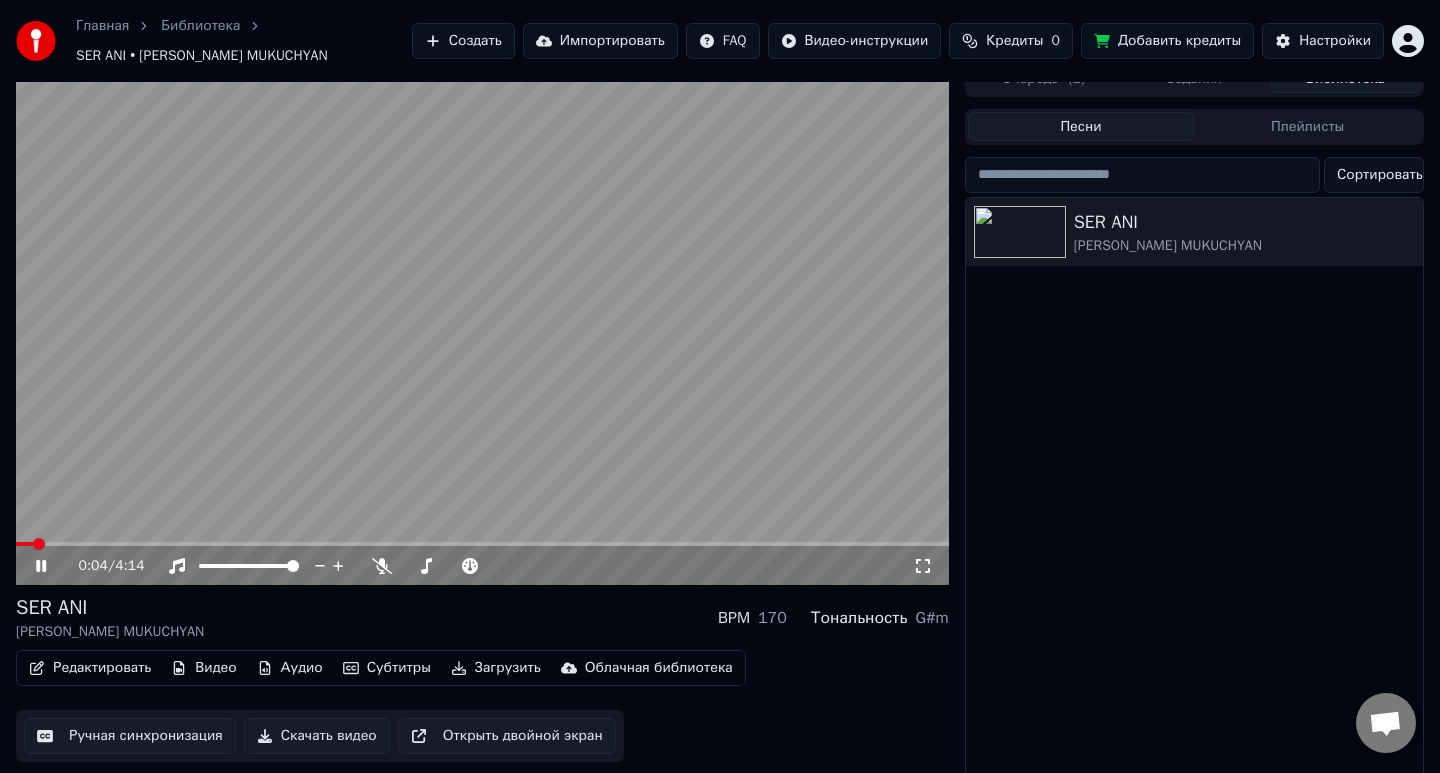 click at bounding box center [482, 544] 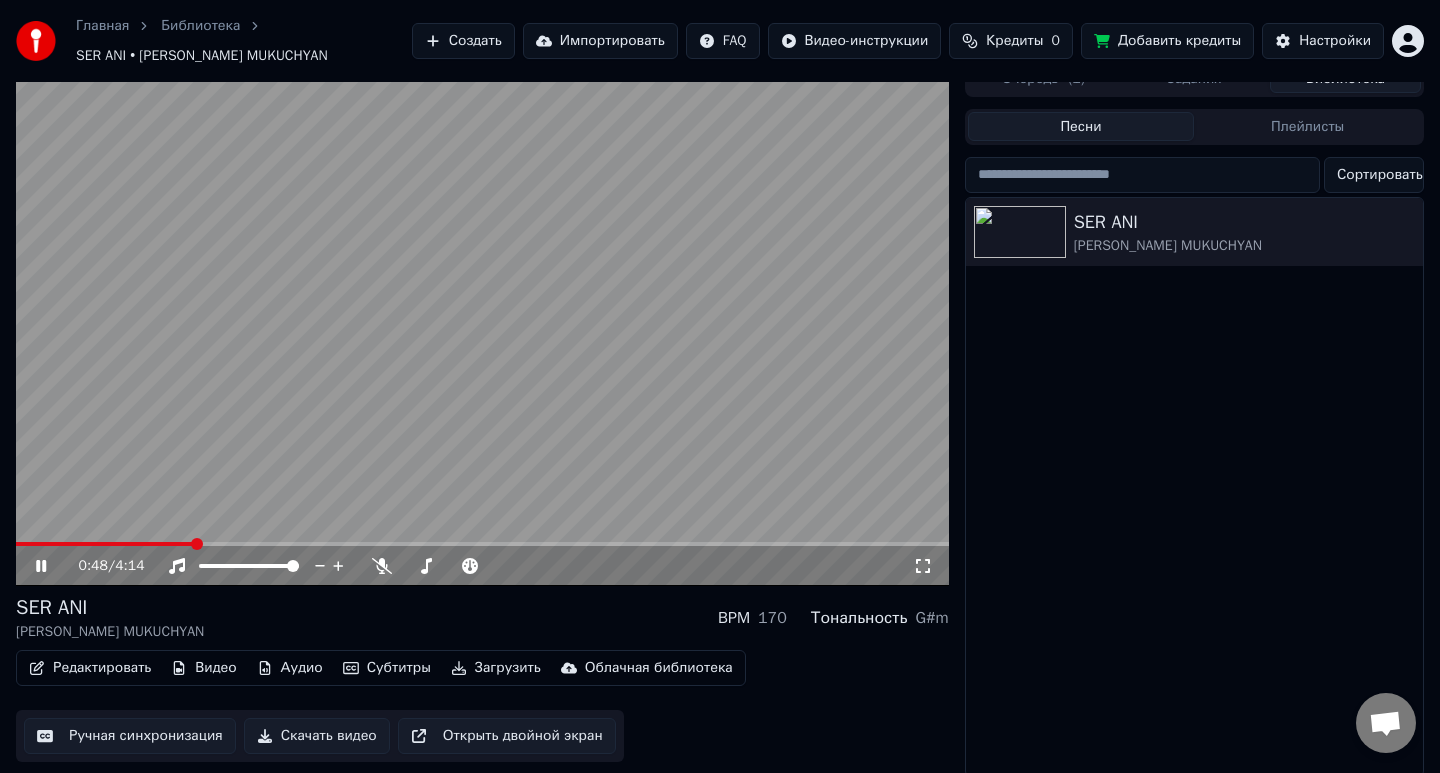 click at bounding box center [482, 323] 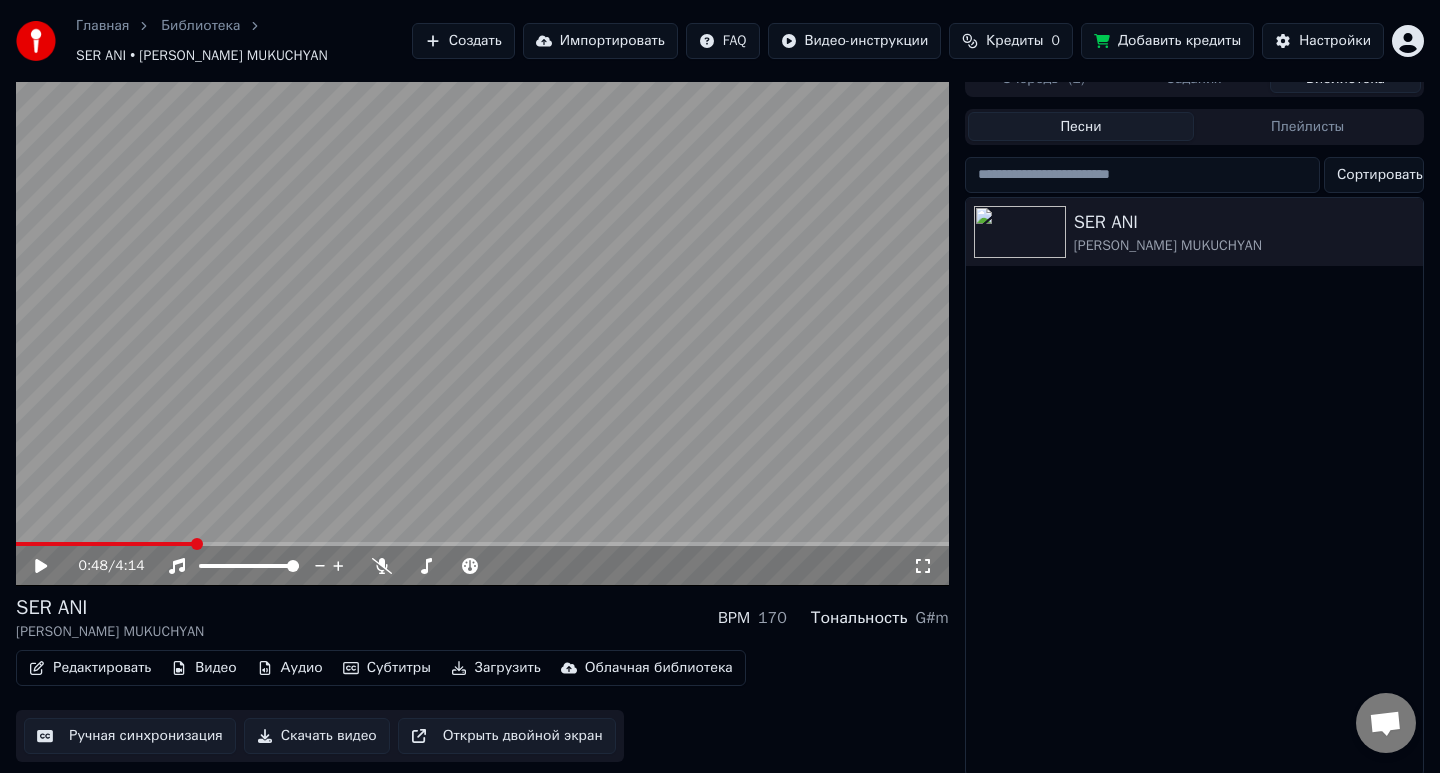 click at bounding box center (482, 323) 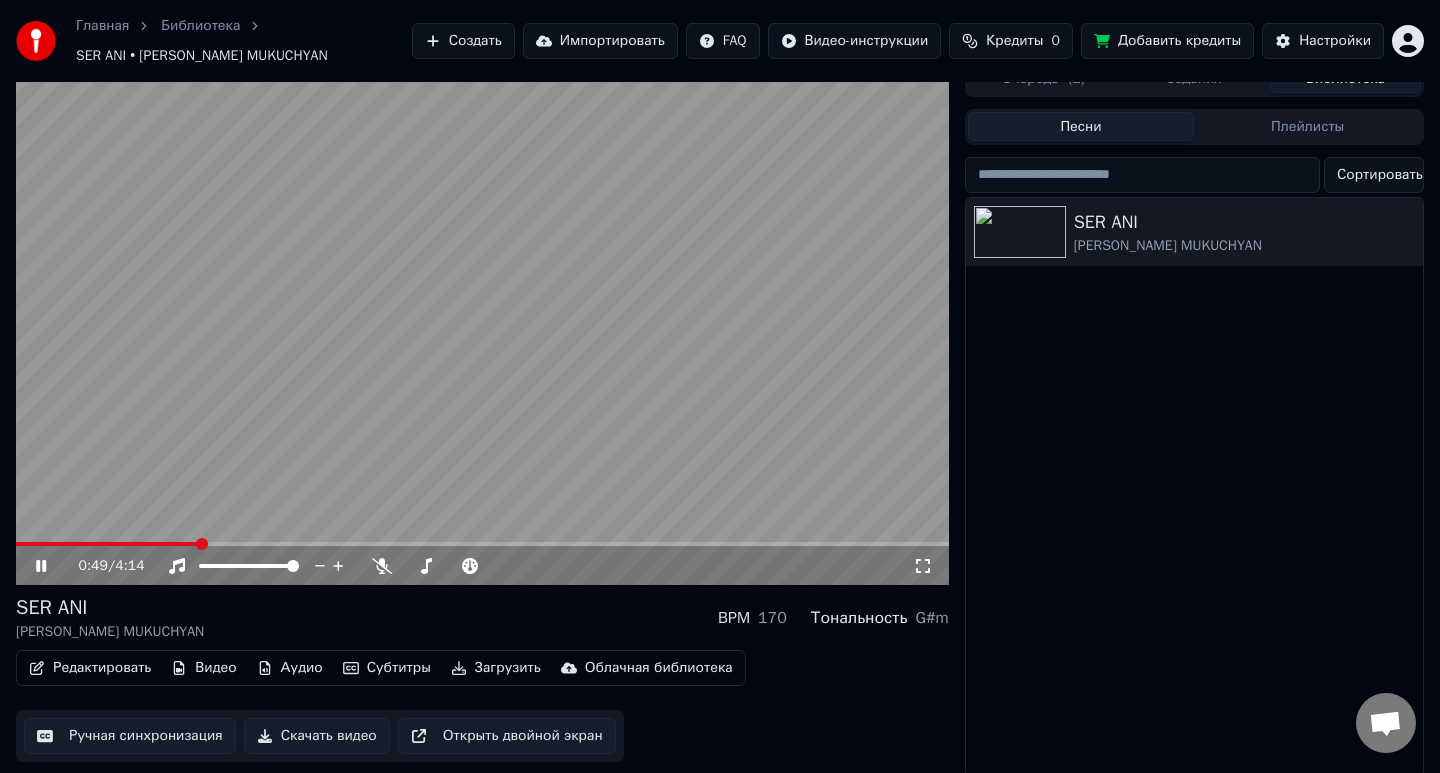 click at bounding box center [482, 544] 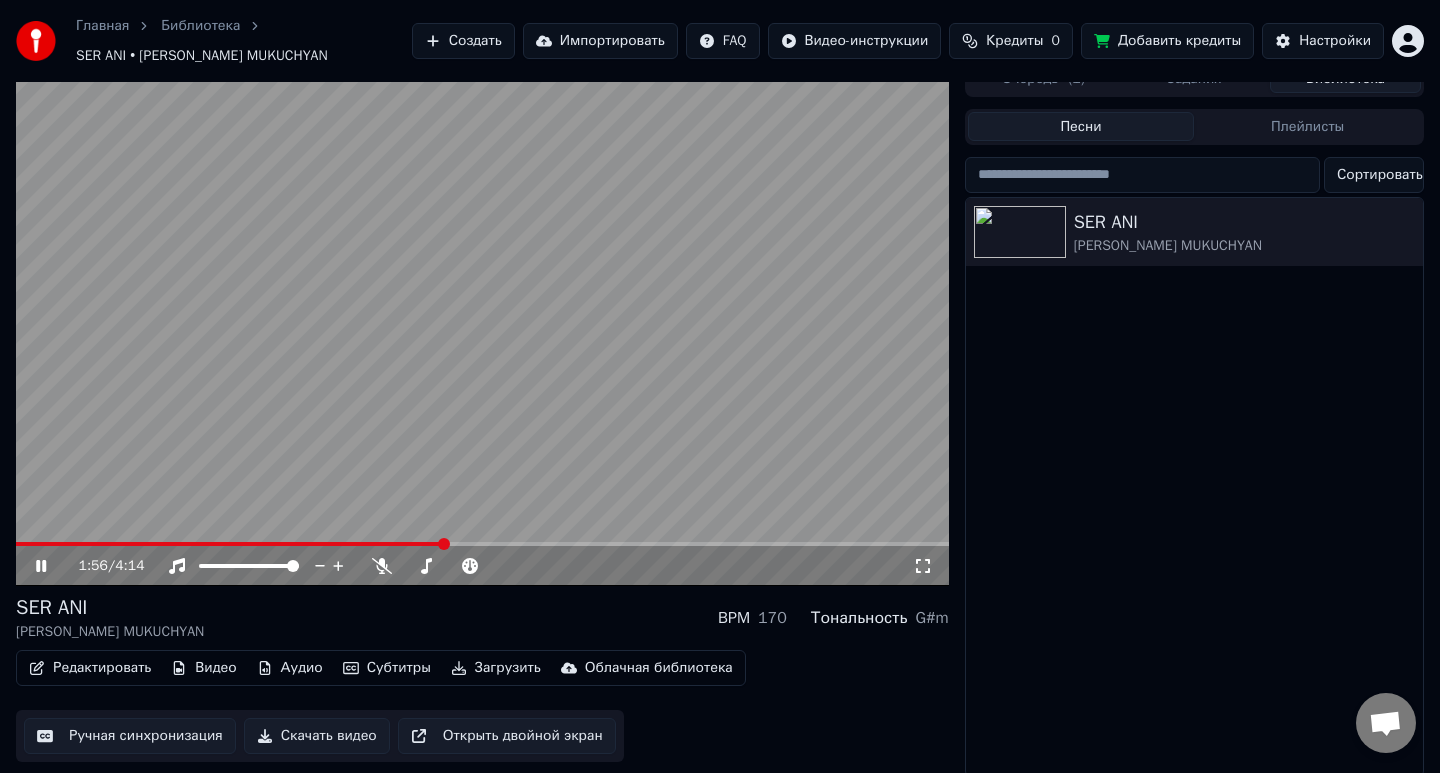 click at bounding box center (482, 544) 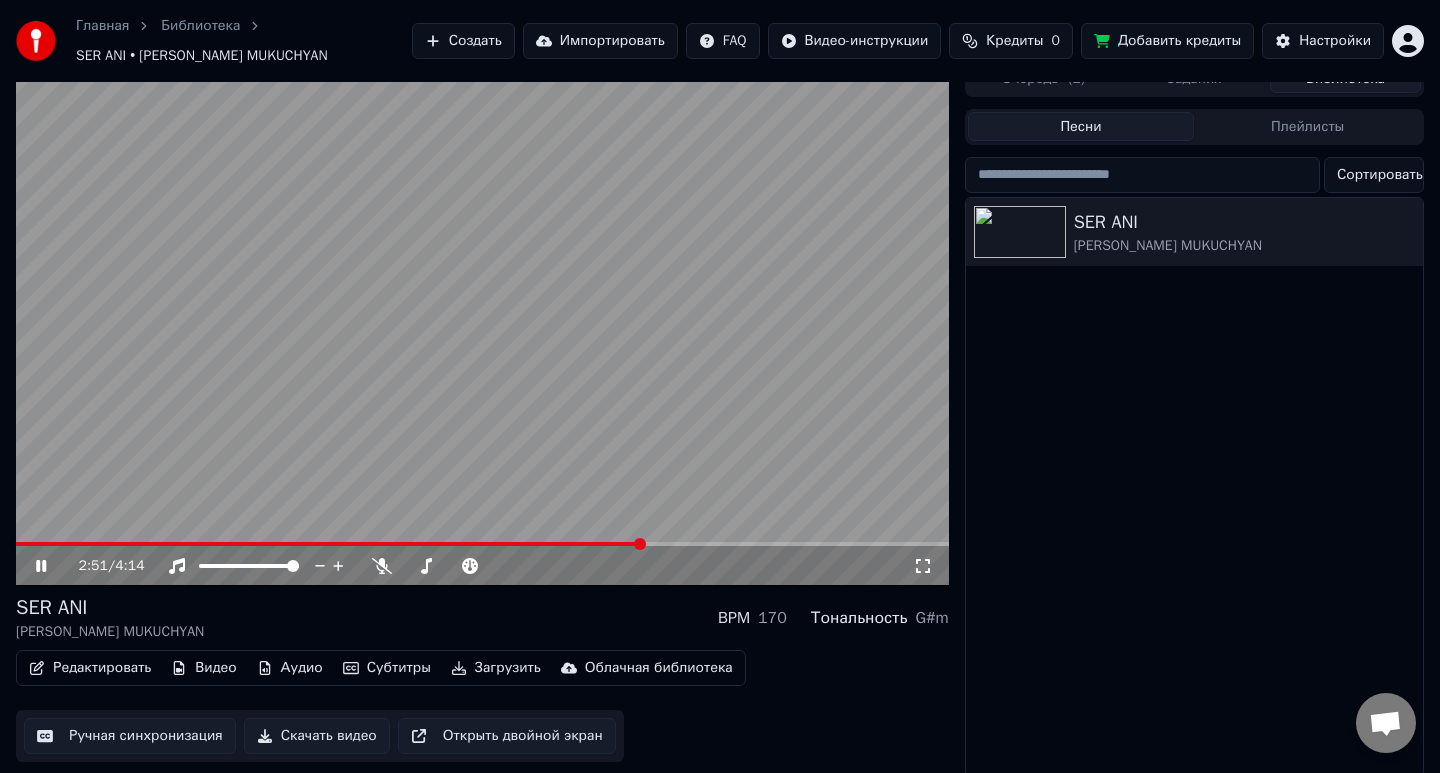 click at bounding box center [482, 544] 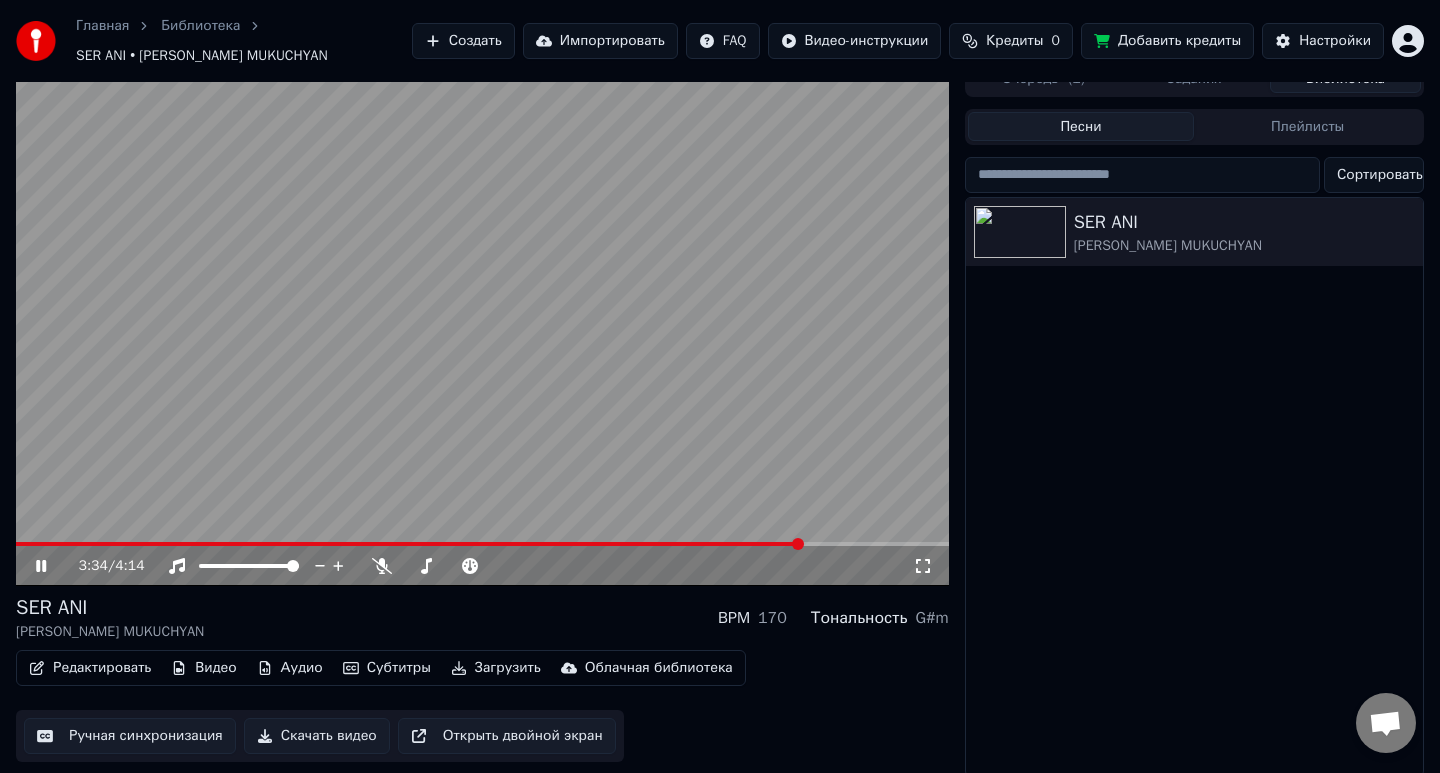 click at bounding box center [482, 323] 